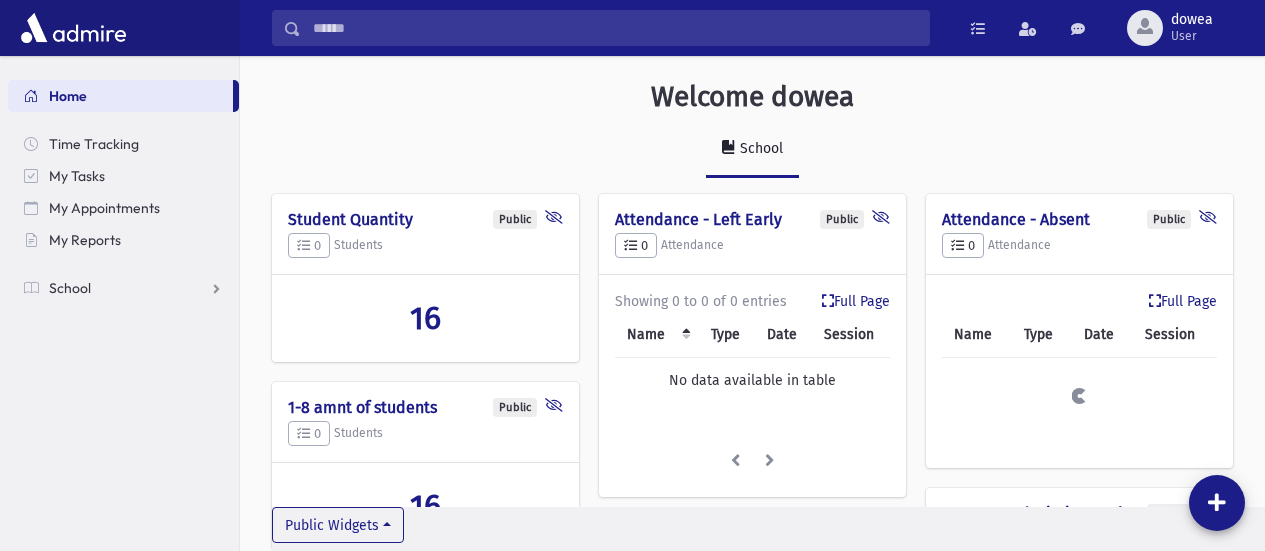 scroll, scrollTop: 0, scrollLeft: 0, axis: both 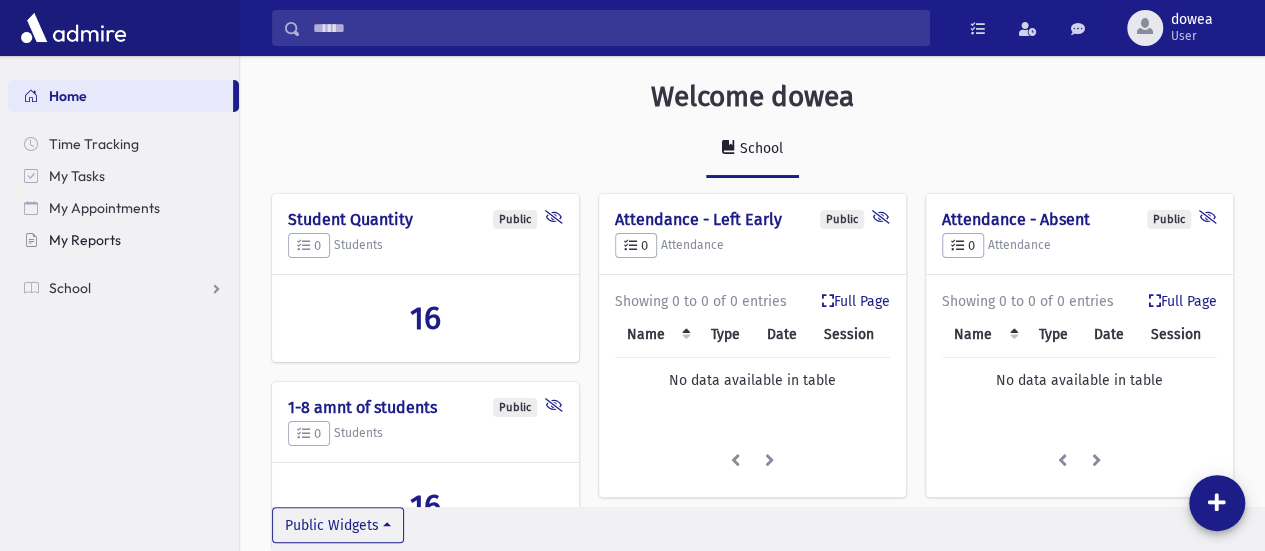 click on "My Reports" at bounding box center (123, 240) 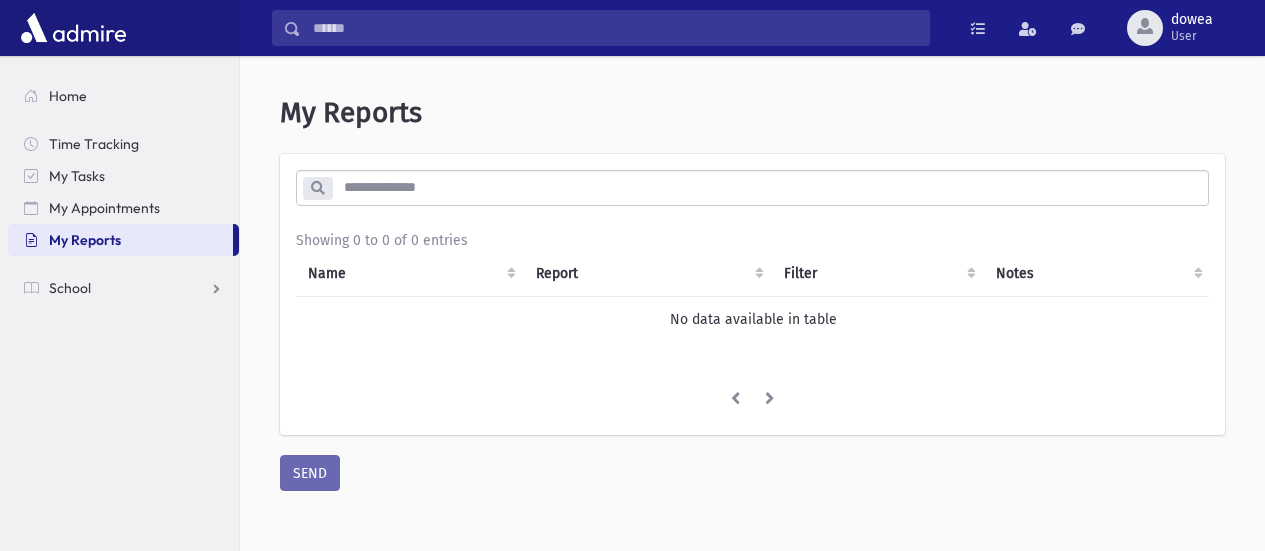 scroll, scrollTop: 0, scrollLeft: 0, axis: both 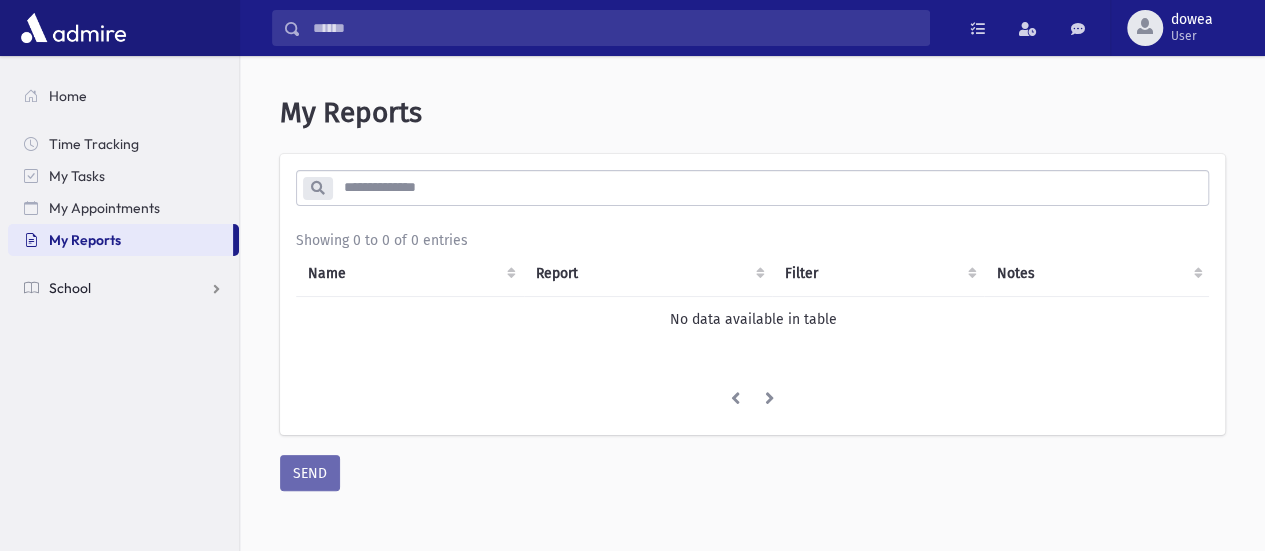 click on "School" at bounding box center (123, 288) 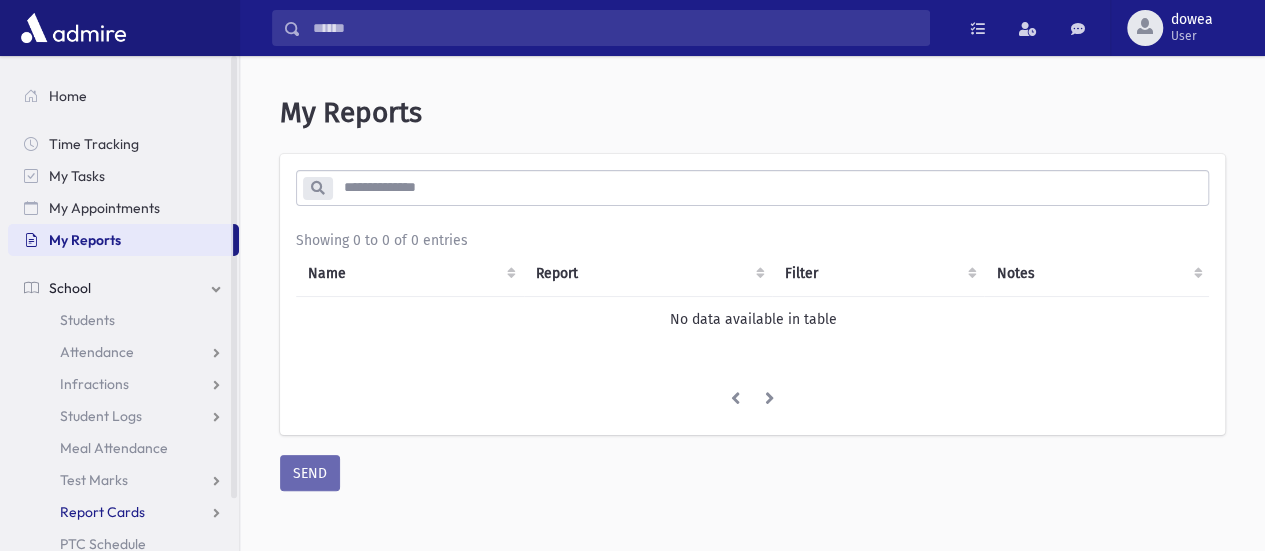 click on "Report Cards" at bounding box center (102, 512) 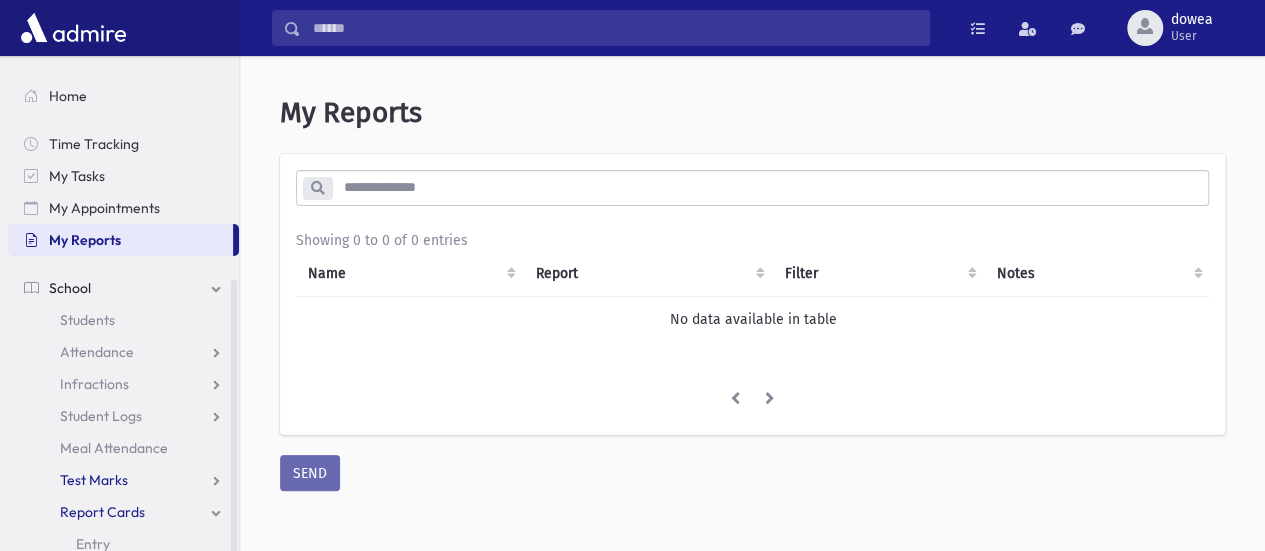 scroll, scrollTop: 124, scrollLeft: 0, axis: vertical 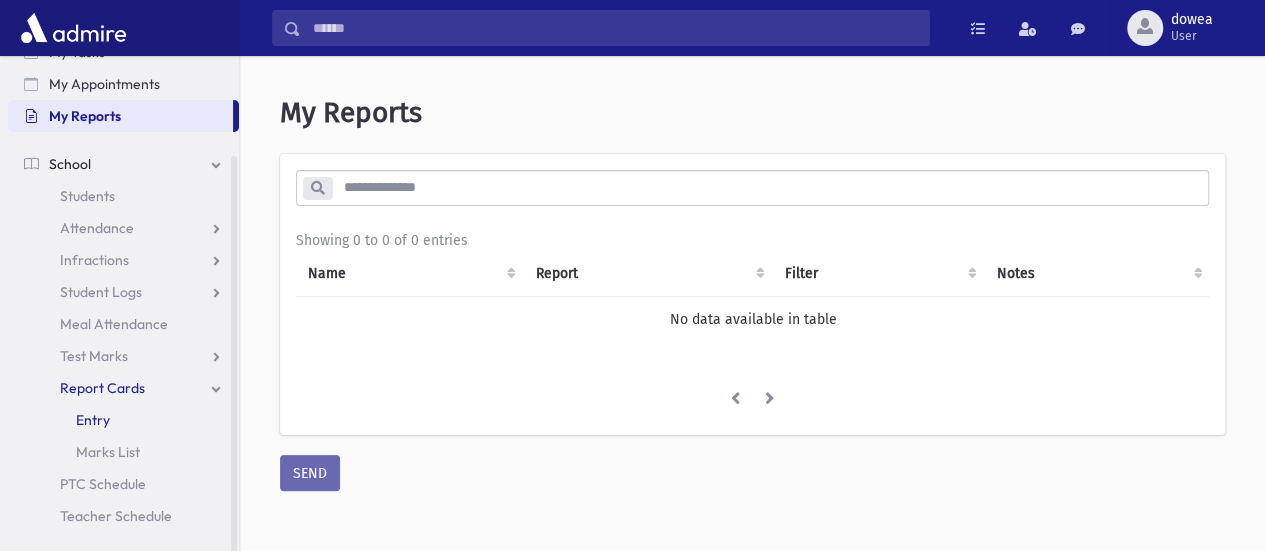 click on "Entry" at bounding box center [123, 420] 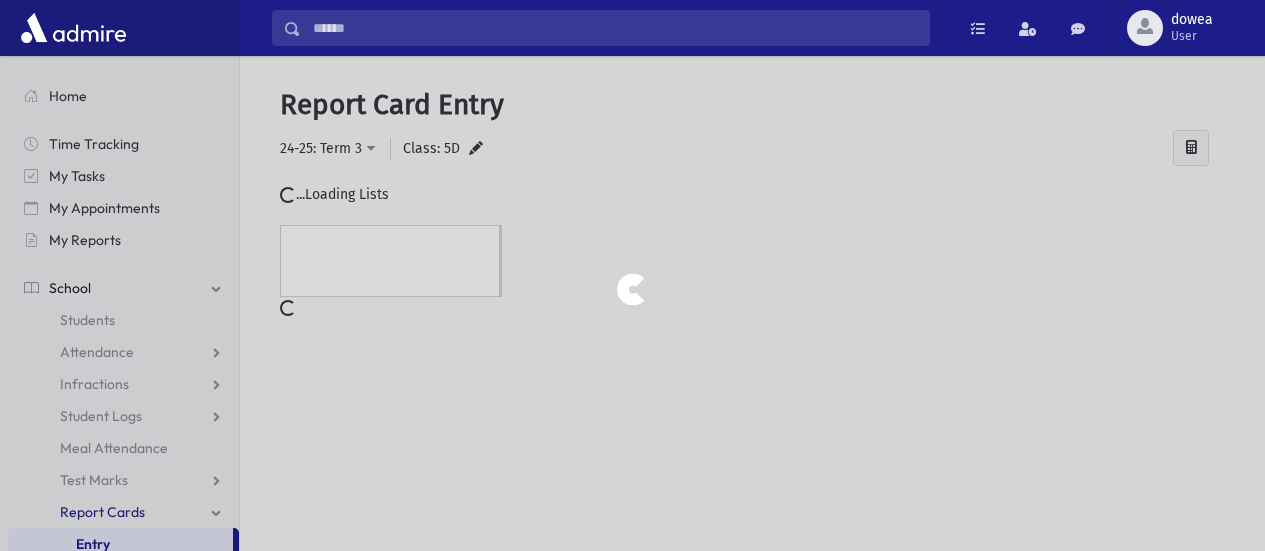scroll, scrollTop: 0, scrollLeft: 0, axis: both 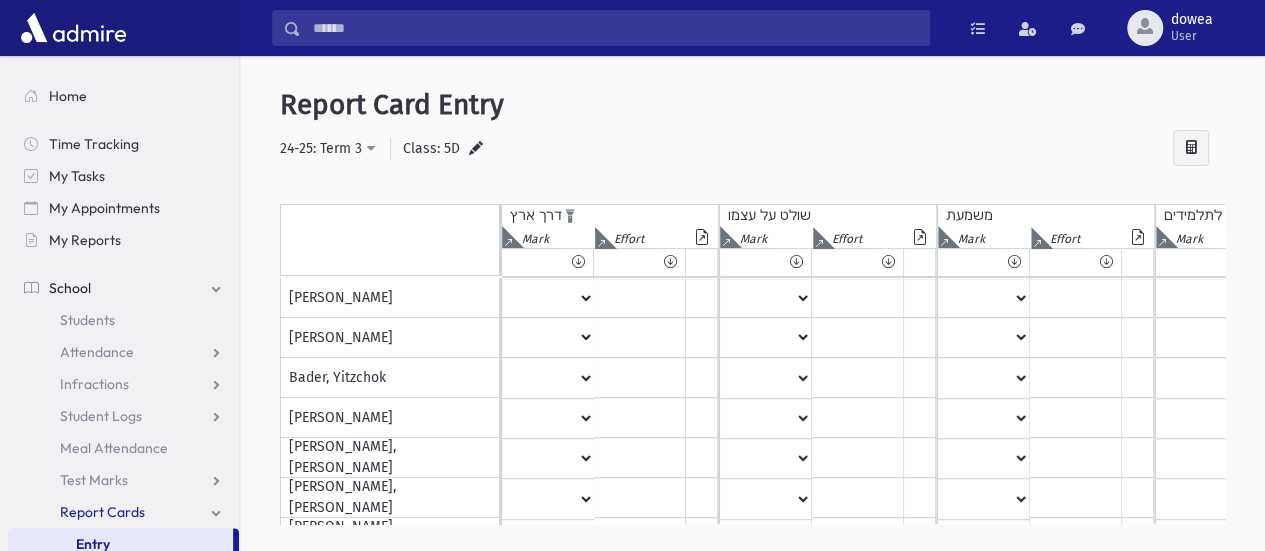 click at bounding box center (508, 237) 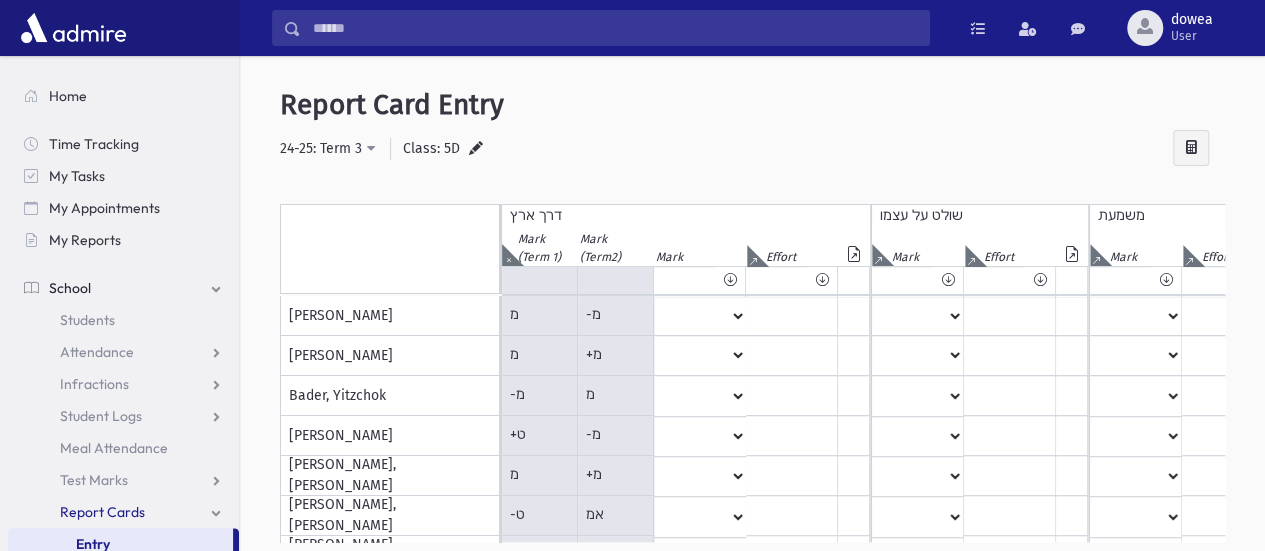 scroll, scrollTop: 0, scrollLeft: 61, axis: horizontal 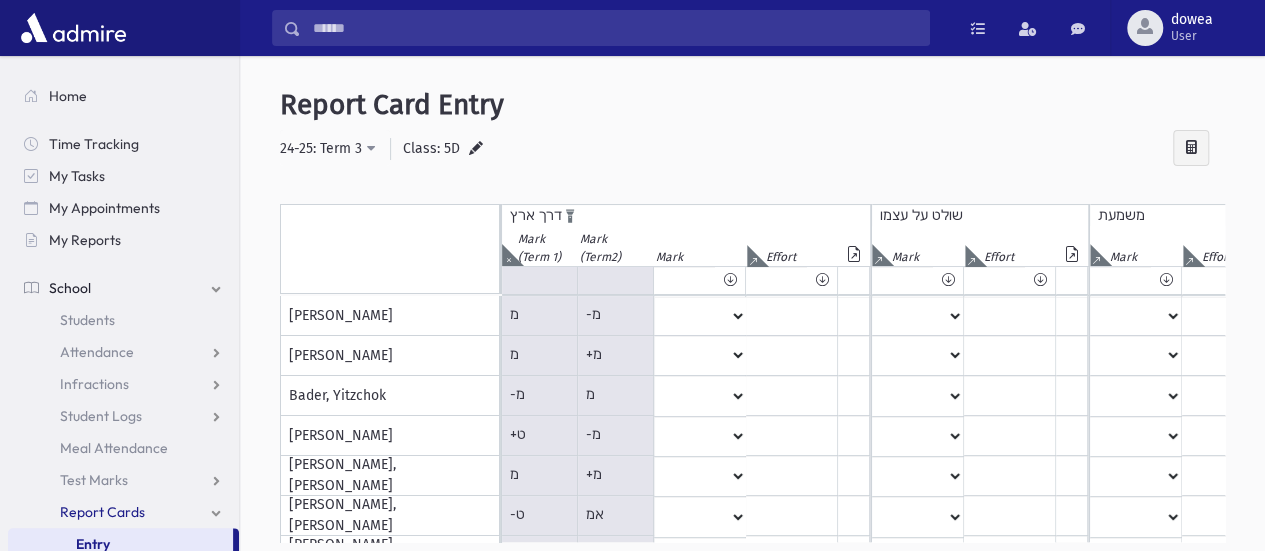 click at bounding box center [753, 260] 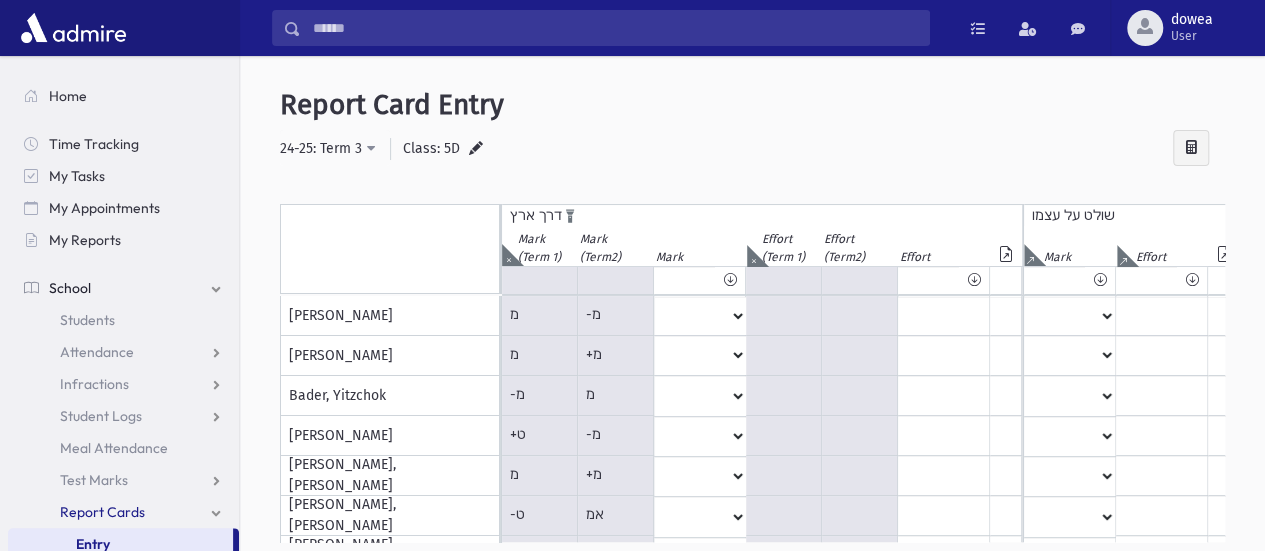 click at bounding box center (508, 255) 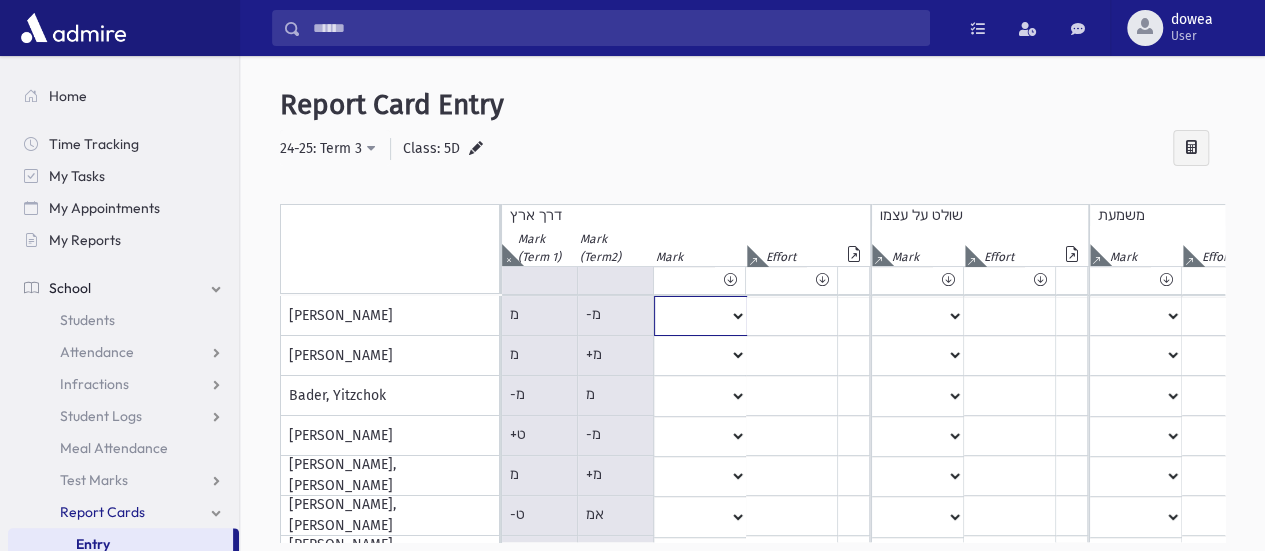 click on "*
**
**
*
**
**
**
***
***
**
***
***
**
***
***" at bounding box center [700, 316] 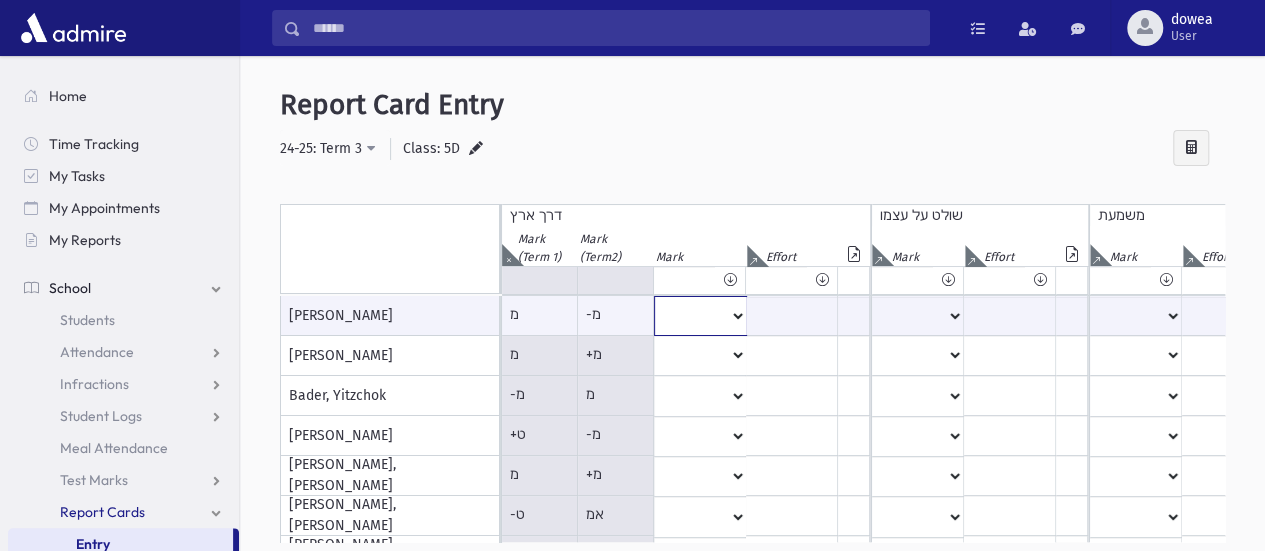 select on "**" 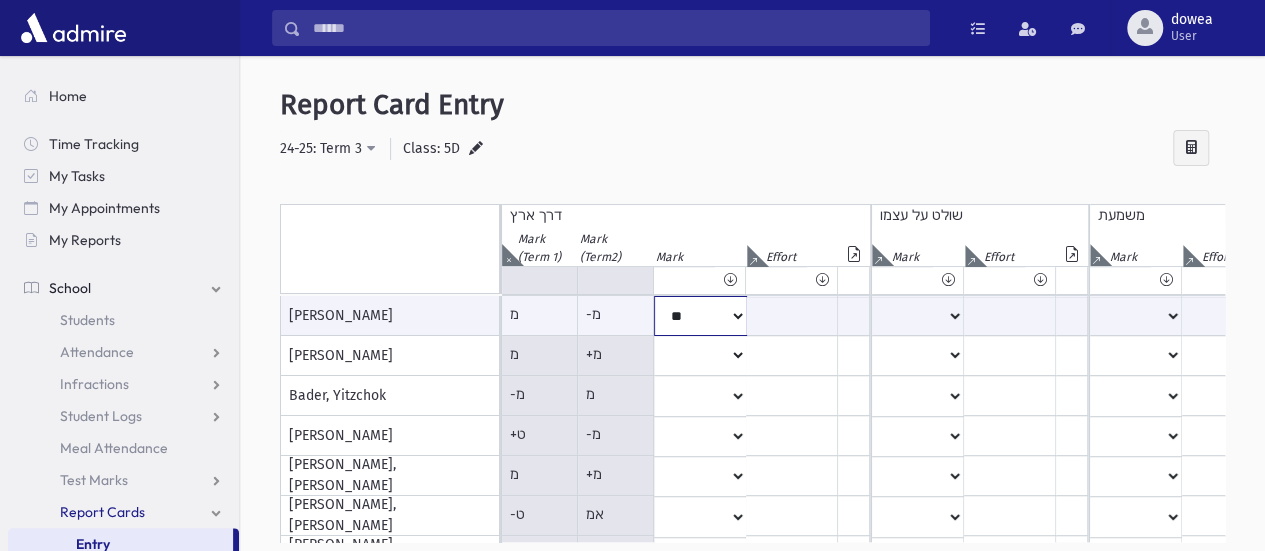 click on "*
**
**
*
**
**
**
***
***
**
***
***
**
***
***" at bounding box center (700, 316) 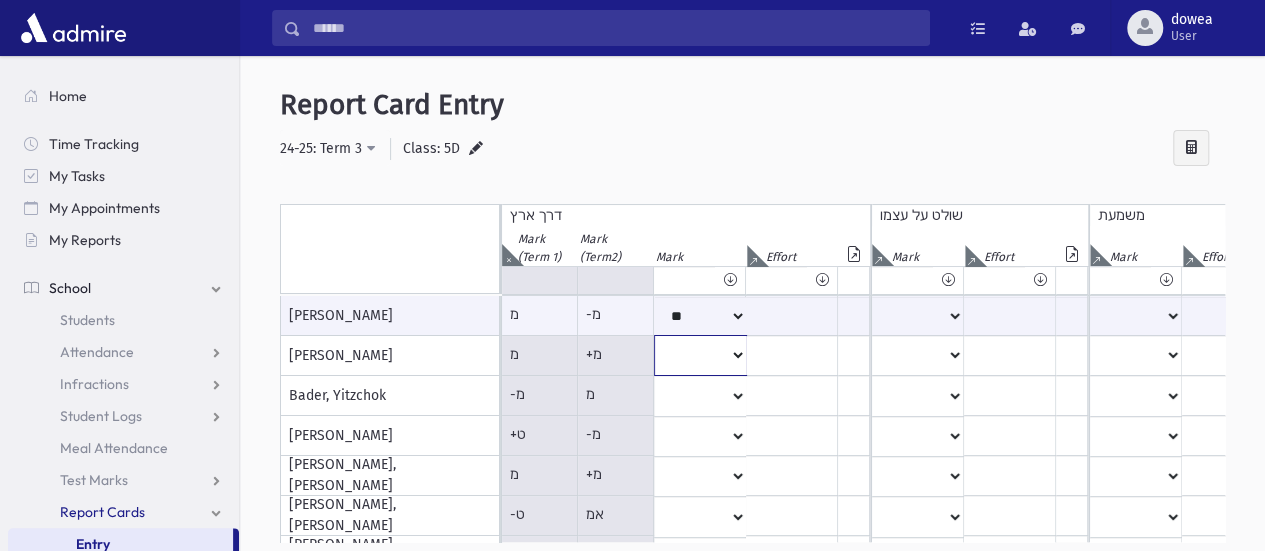 click on "*
**
**
*
**
**
**
***
***
**
***
***
**
***
***" at bounding box center [700, 316] 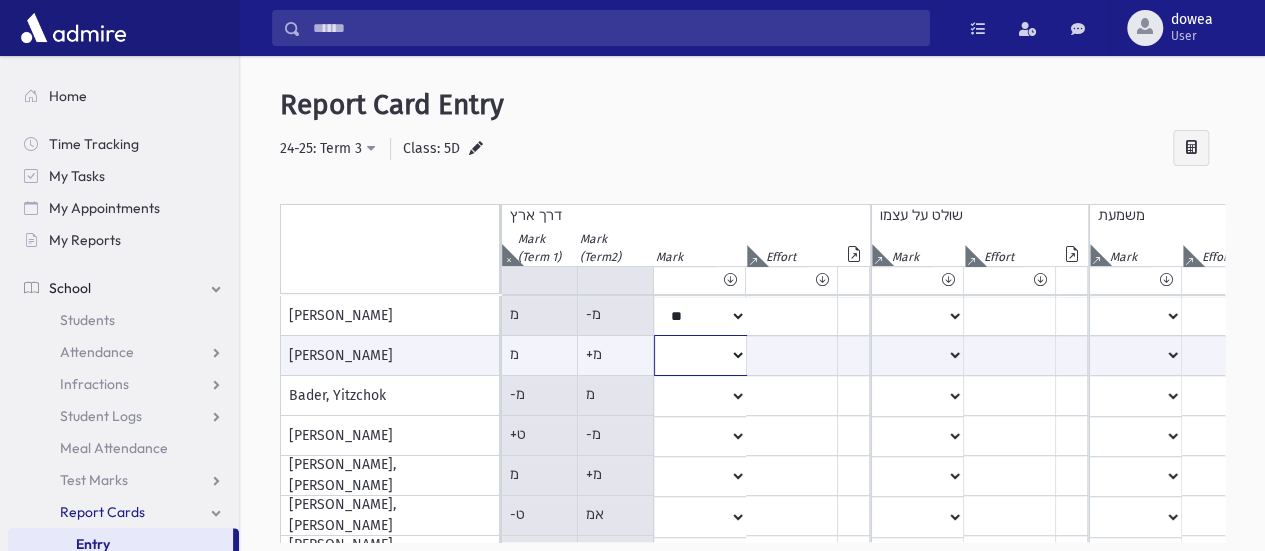 select on "**" 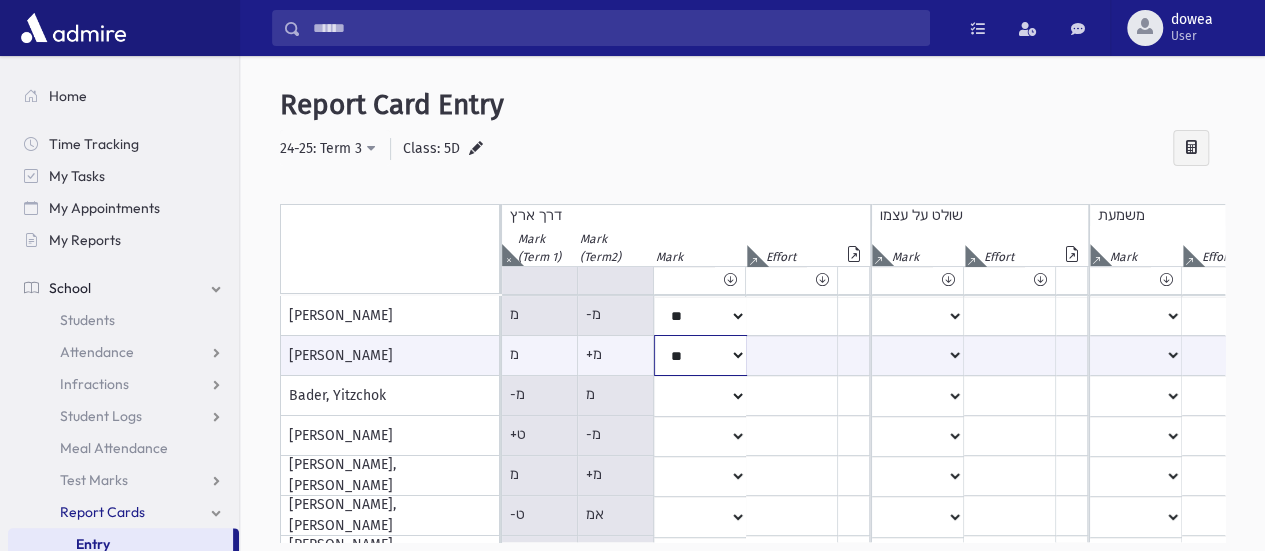 click on "*
**
**
*
**
**
**
***
***
**
***
***
**
***
***" at bounding box center (700, 355) 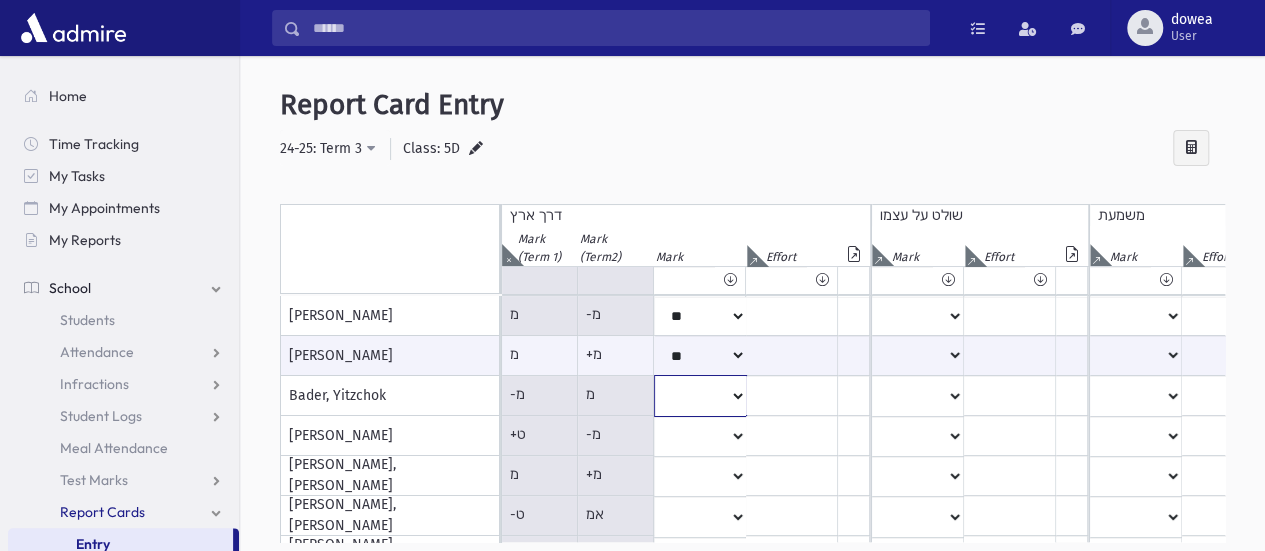 click on "*
**
**
*
**
**
**
***
***
**
***
***
**
***
***" at bounding box center [700, 316] 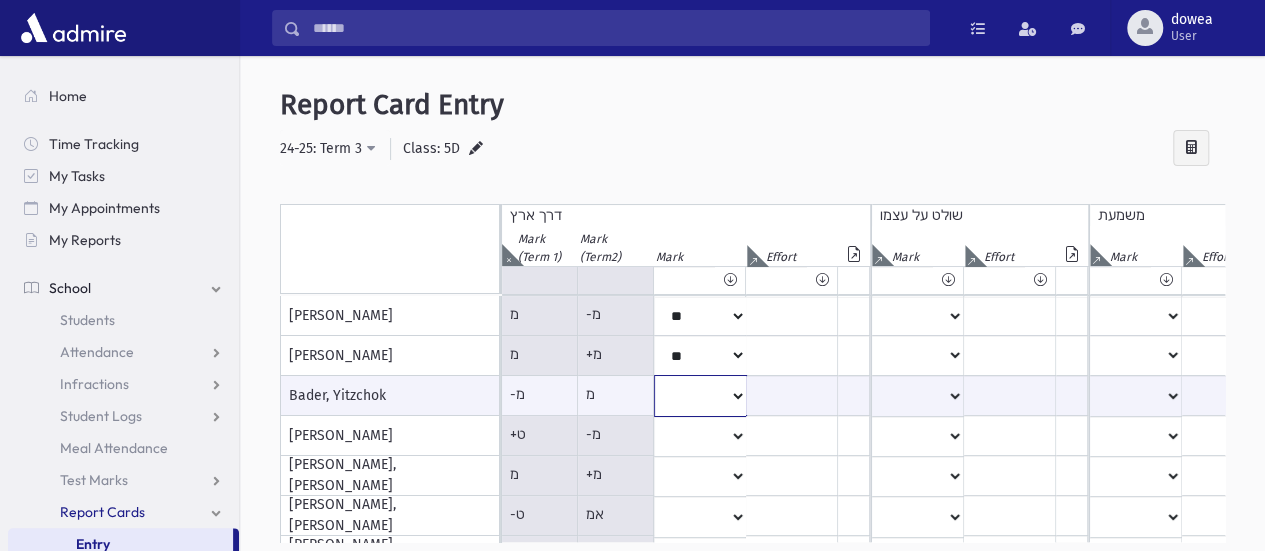 select on "**" 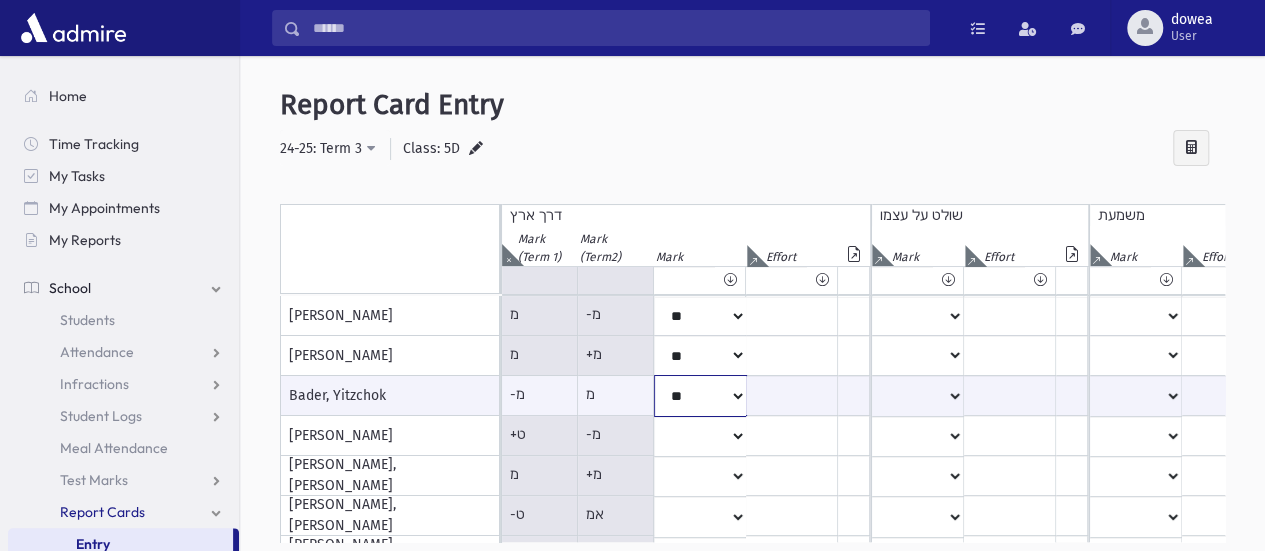 click on "*
**
**
*
**
**
**
***
***
**
***
***
**
***
***" at bounding box center [700, 395] 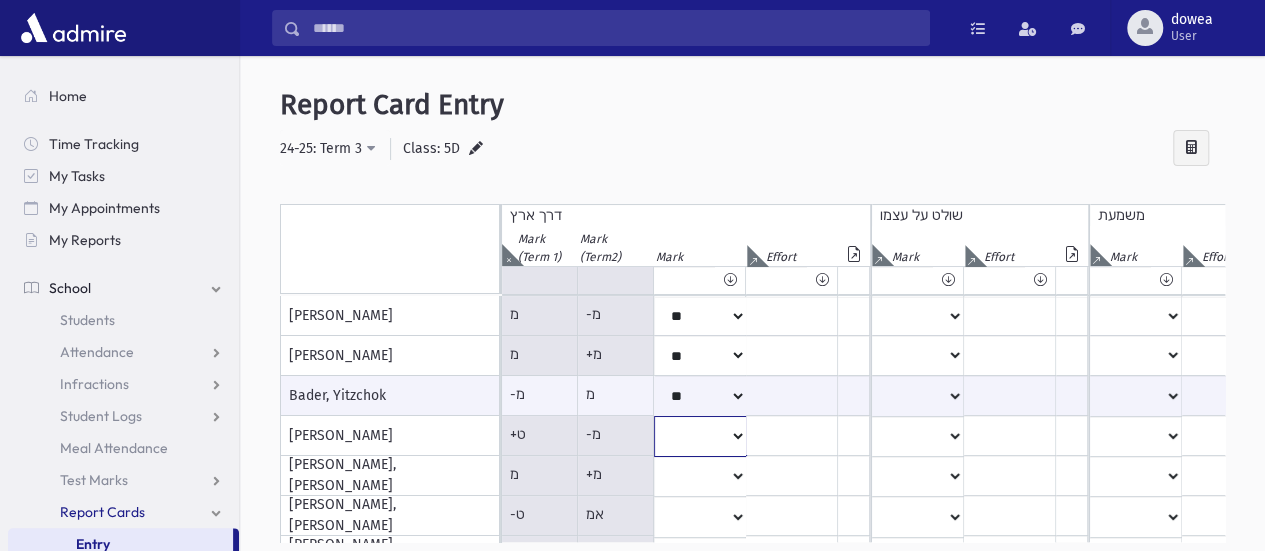 click on "*
**
**
*
**
**
**
***
***
**
***
***
**
***
***" at bounding box center (700, 316) 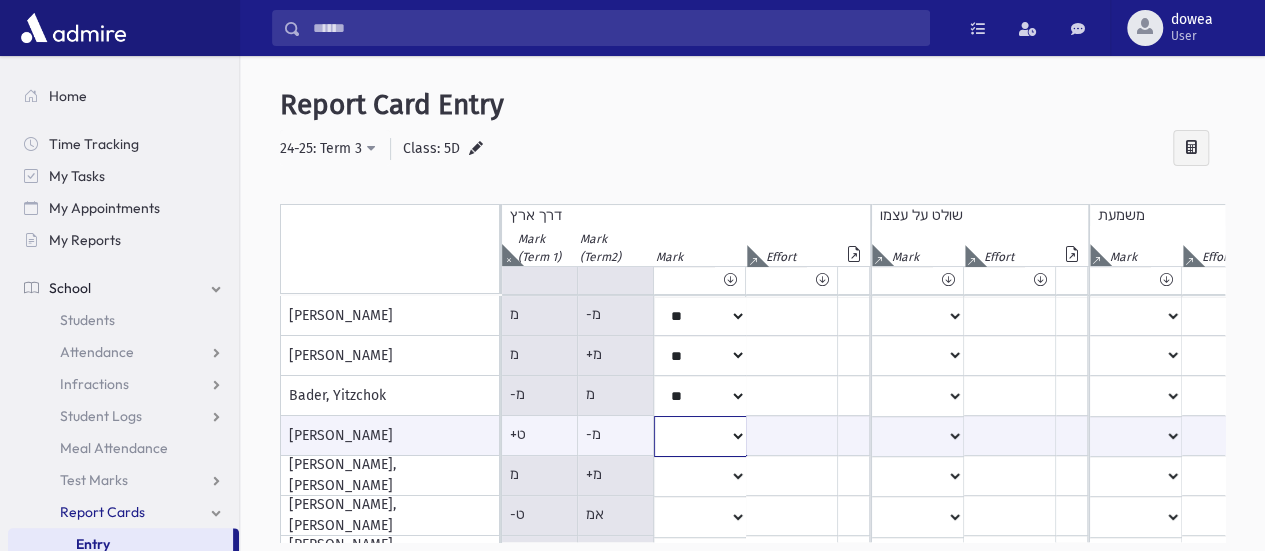 select on "**" 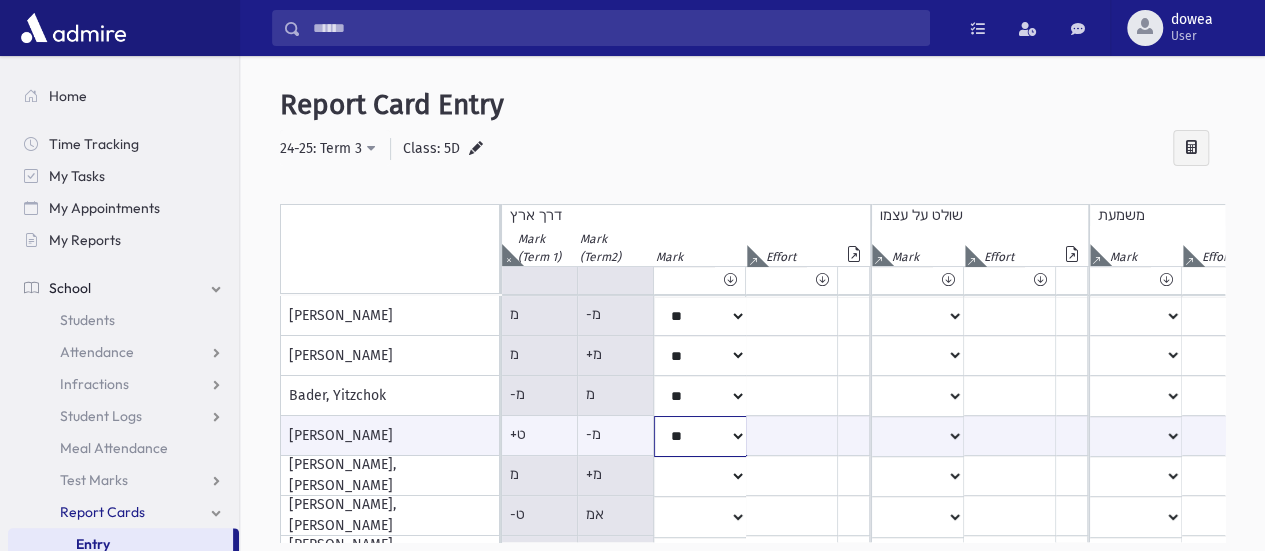 click on "*
**
**
*
**
**
**
***
***
**
***
***
**
***
***" at bounding box center [700, 436] 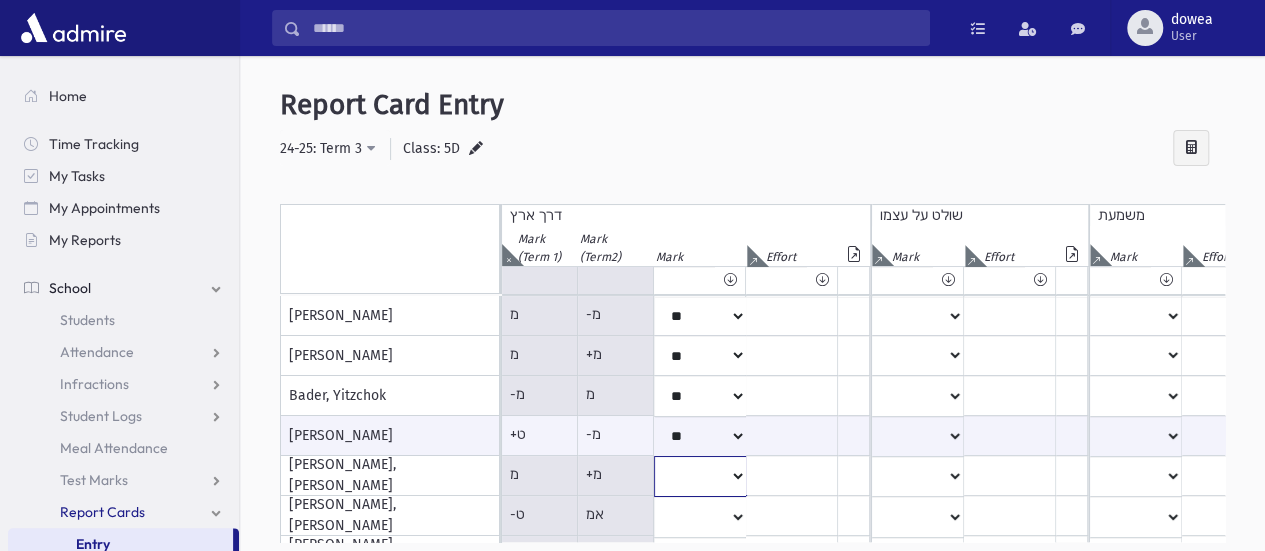 click on "*
**
**
*
**
**
**
***
***
**
***
***
**
***
***" at bounding box center (700, 316) 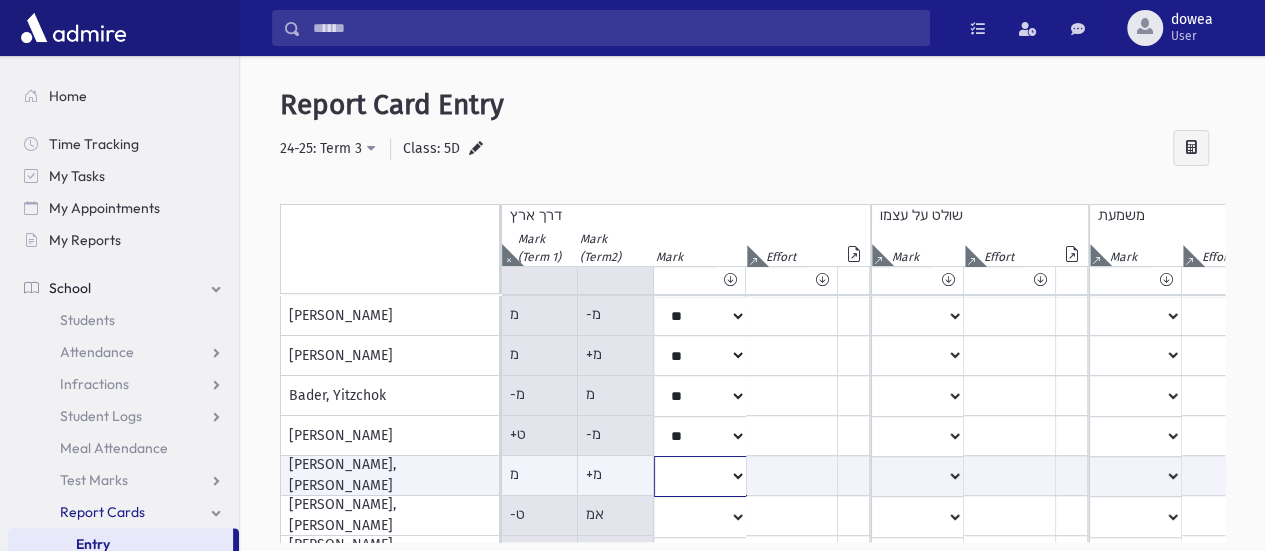 select on "**" 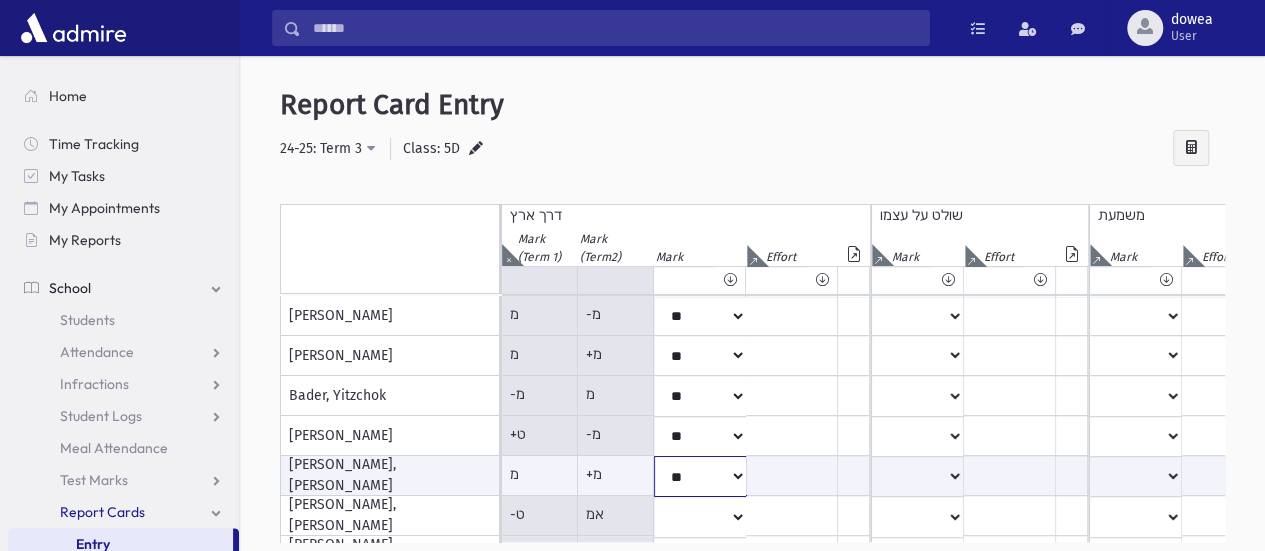 click on "*
**
**
*
**
**
**
***
***
**
***
***
**
***
***" at bounding box center (700, 476) 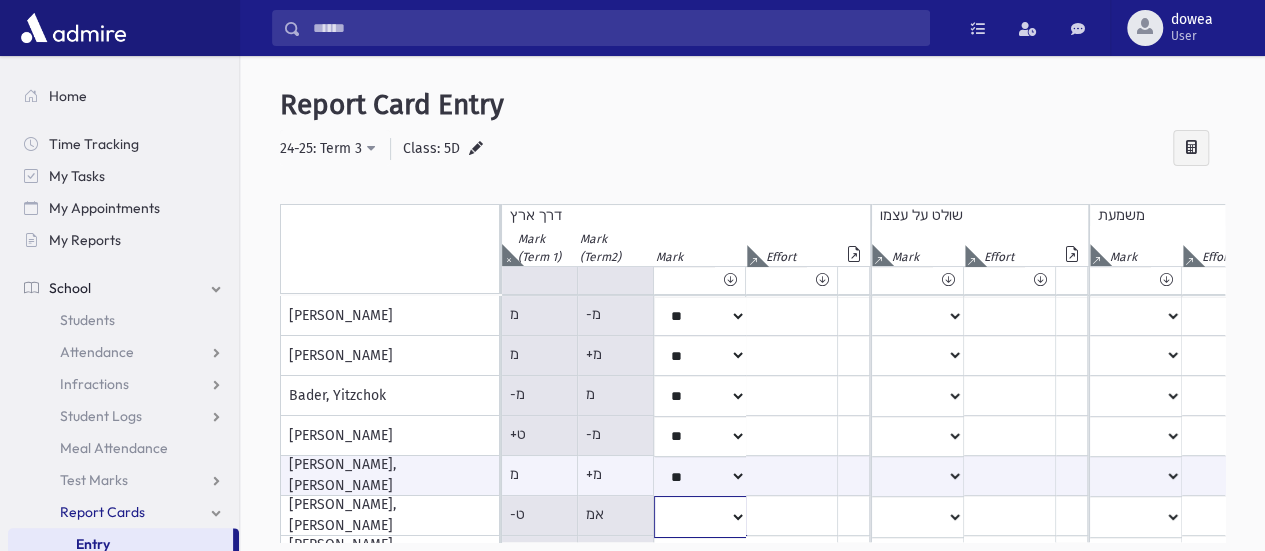 click on "*
**
**
*
**
**
**
***
***
**
***
***
**
***
***" at bounding box center [700, 316] 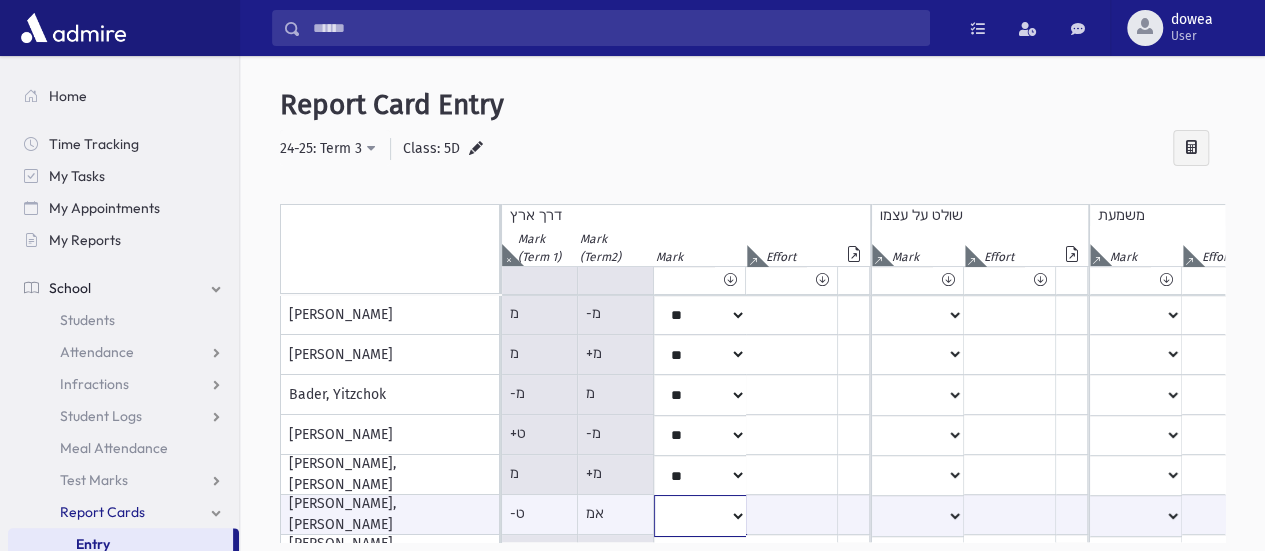 select on "***" 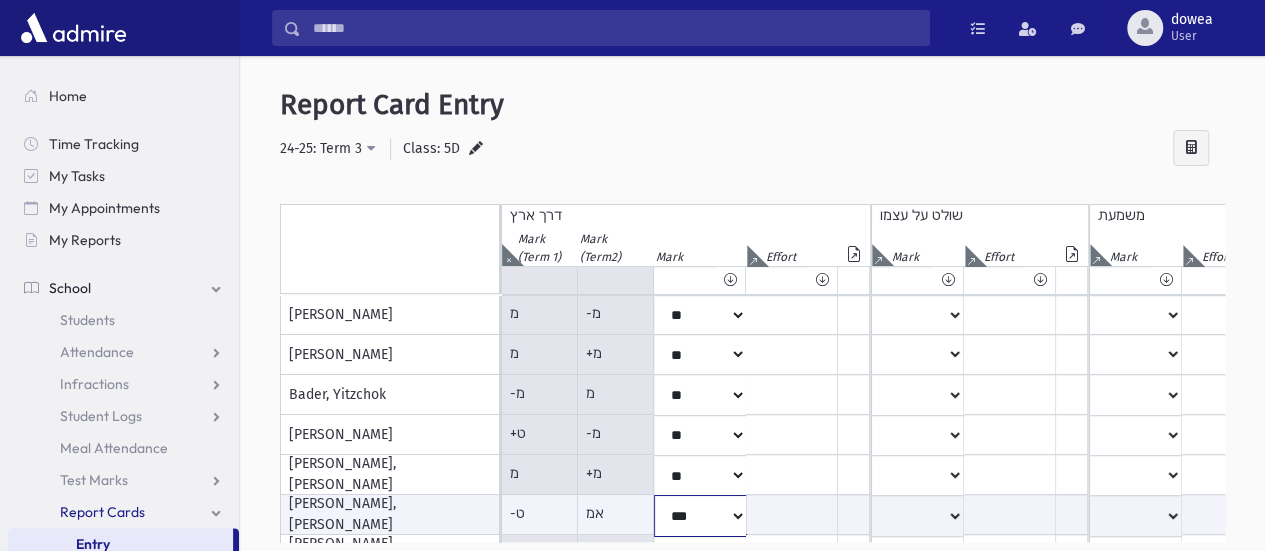 click on "*
**
**
*
**
**
**
***
***
**
***
***
**
***
***" at bounding box center (700, 515) 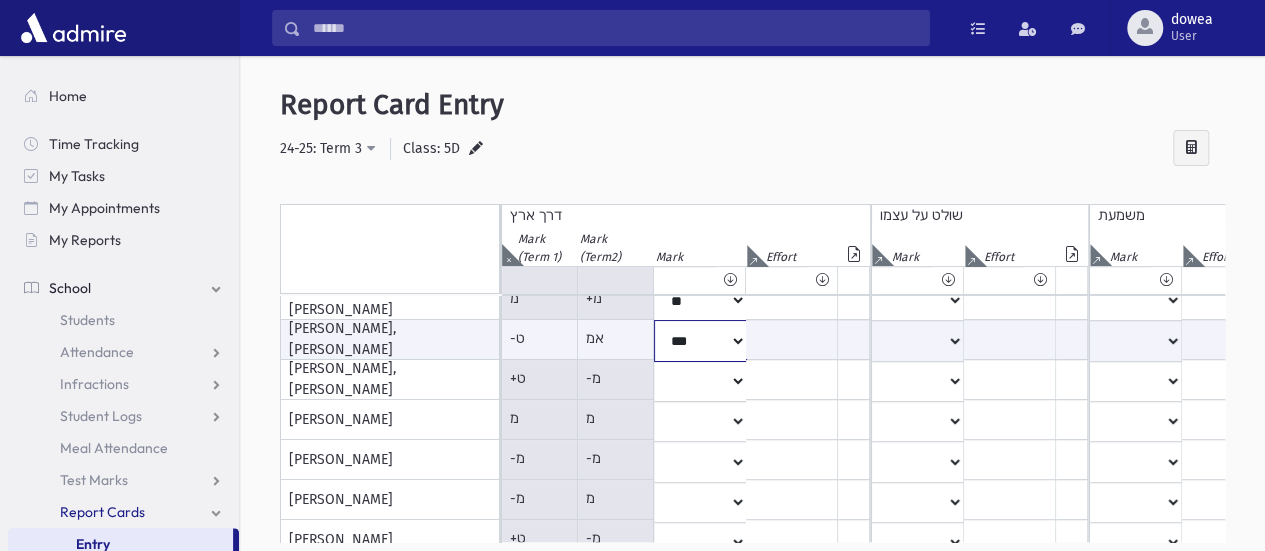scroll, scrollTop: 184, scrollLeft: 0, axis: vertical 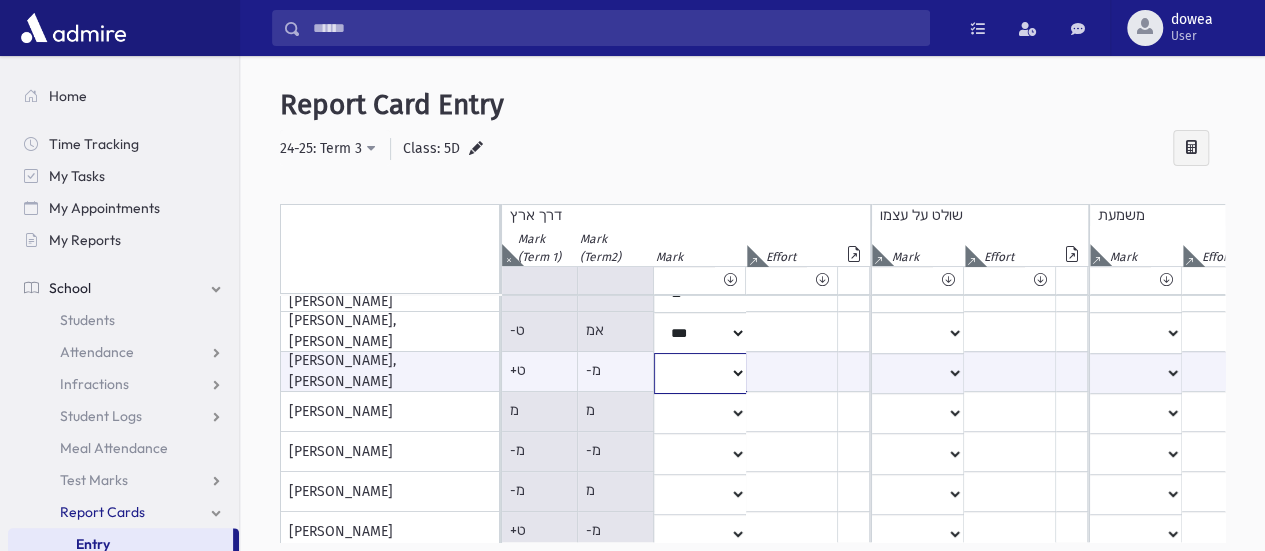 click on "*
**
**
*
**
**
**
***
***
**
***
***
**
***
***" at bounding box center (700, 373) 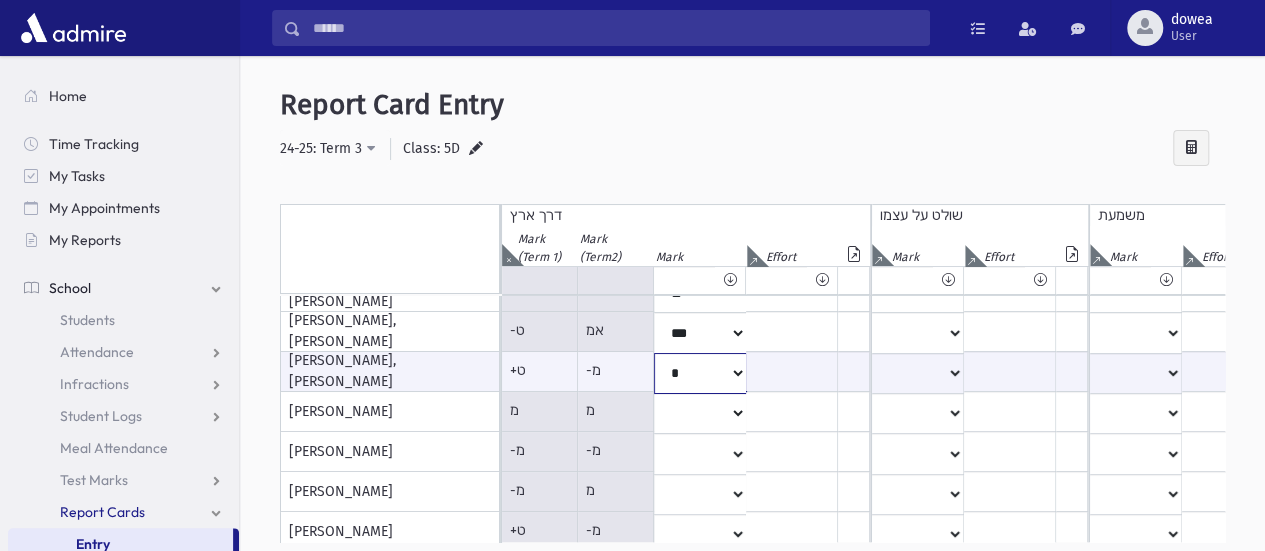click on "*
**
**
*
**
**
**
***
***
**
***
***
**
***
***" at bounding box center (700, 373) 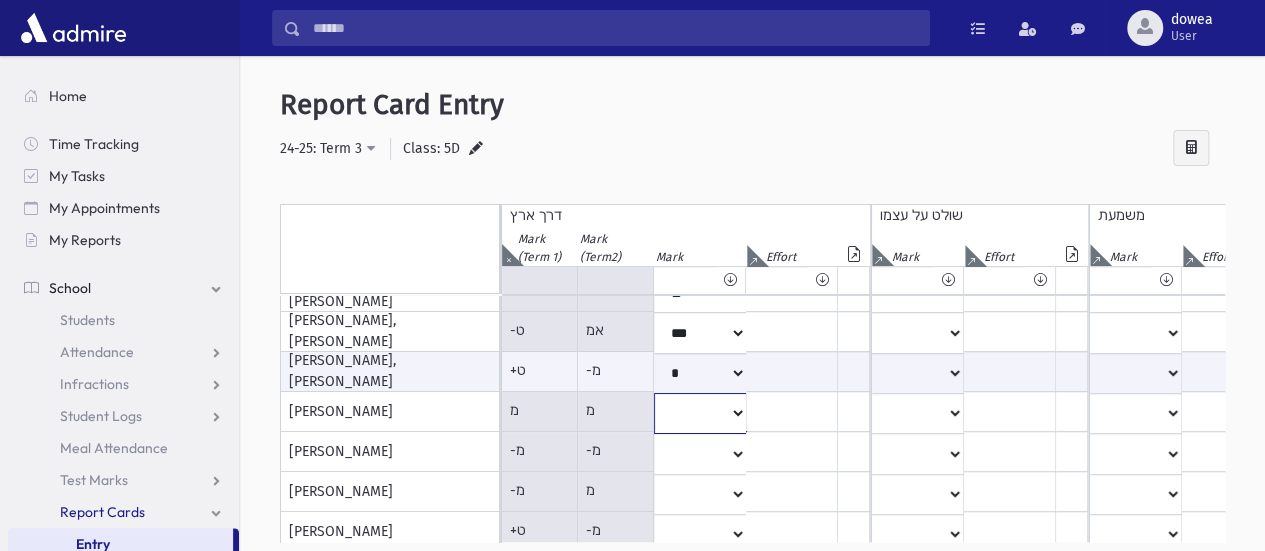 click on "*
**
**
*
**
**
**
***
***
**
***
***
**
***
***" at bounding box center [700, 132] 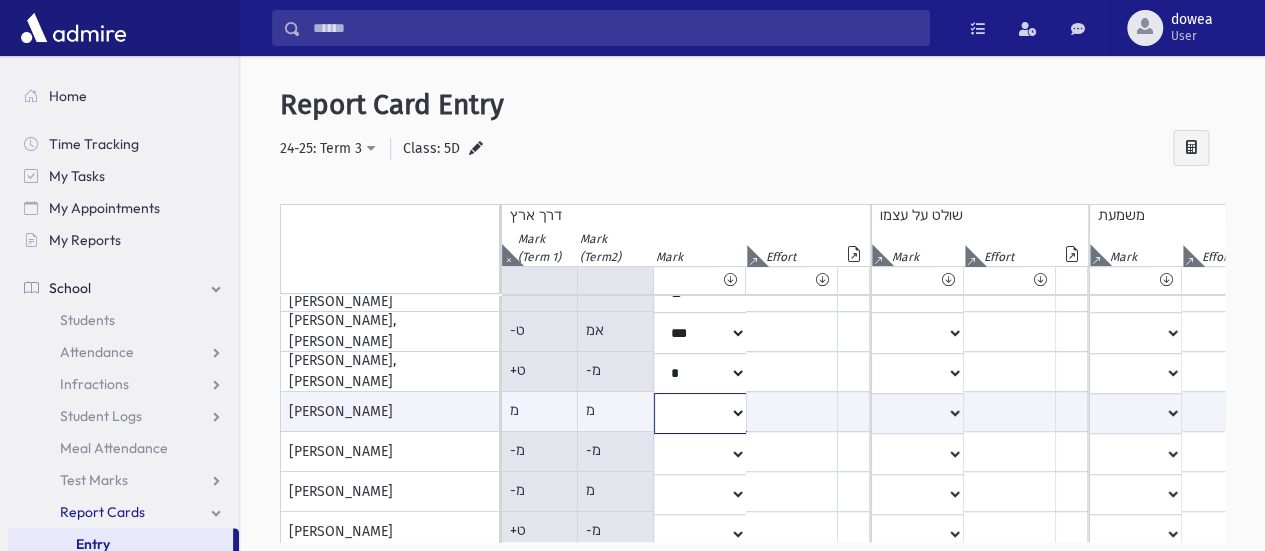 select on "**" 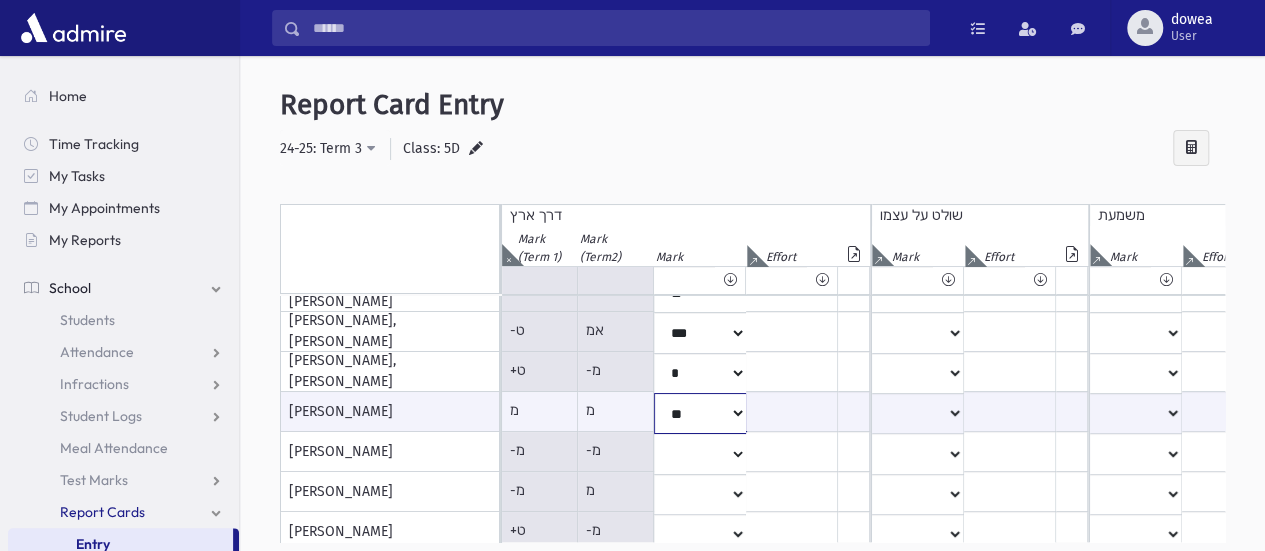 click on "*
**
**
*
**
**
**
***
***
**
***
***
**
***
***" at bounding box center (700, 413) 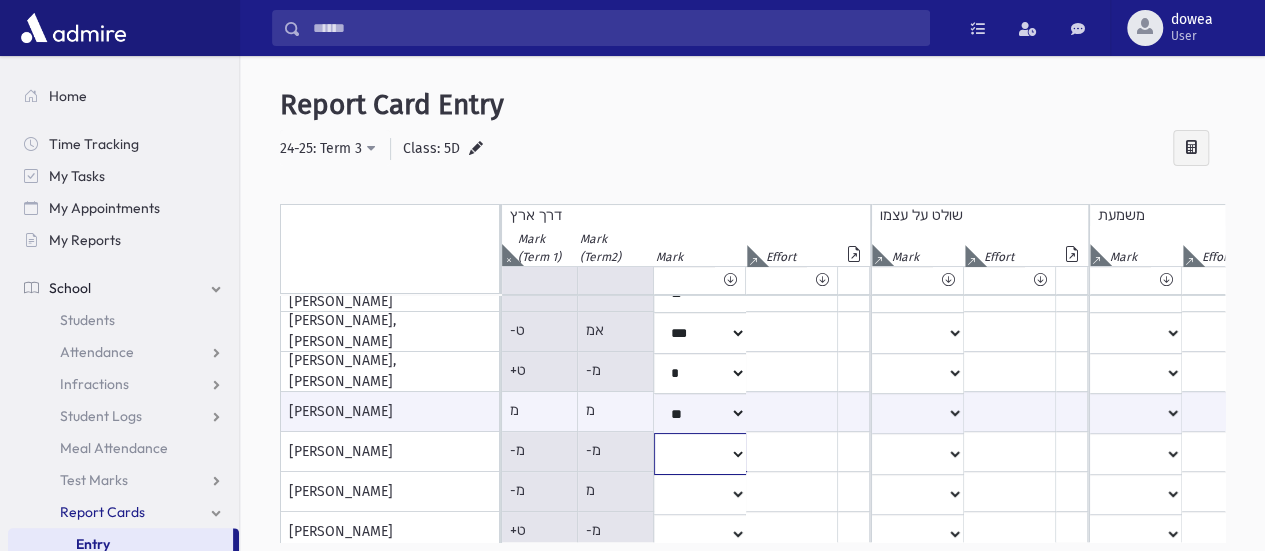 click on "*
**
**
*
**
**
**
***
***
**
***
***
**
***
***" at bounding box center [700, 132] 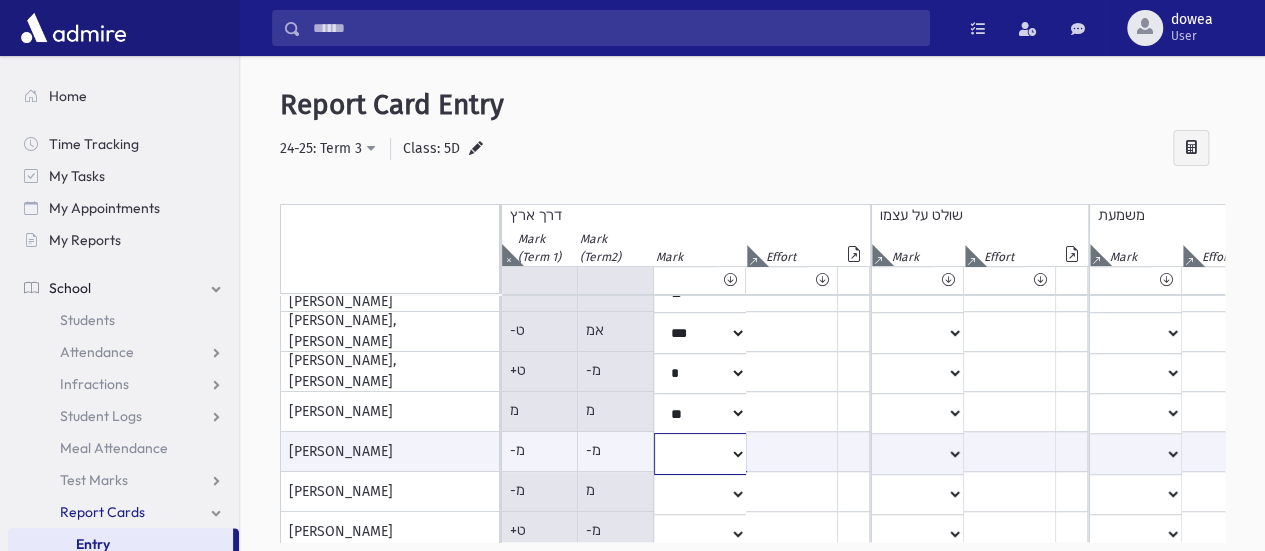 select on "*" 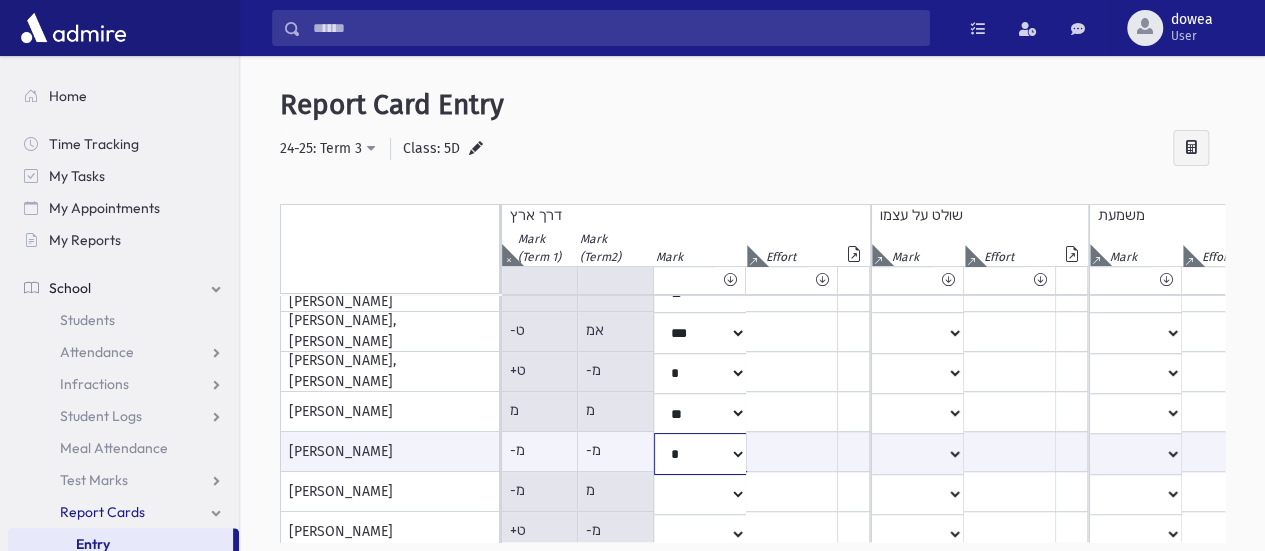 click on "*
**
**
*
**
**
**
***
***
**
***
***
**
***
***" at bounding box center [700, 453] 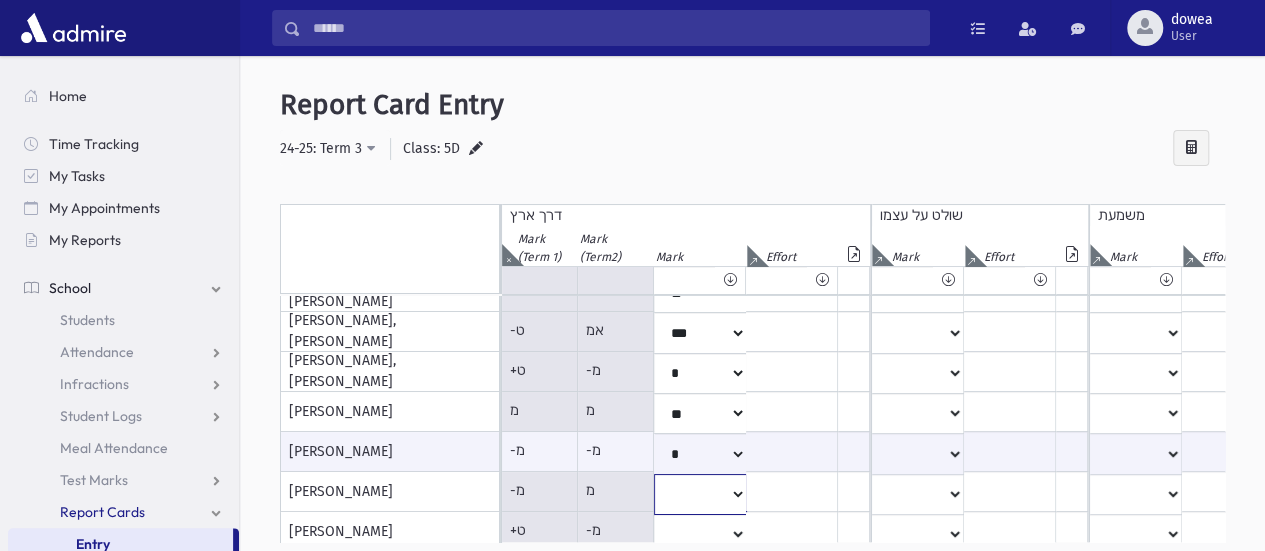 click on "*
**
**
*
**
**
**
***
***
**
***
***
**
***
***" at bounding box center [700, 132] 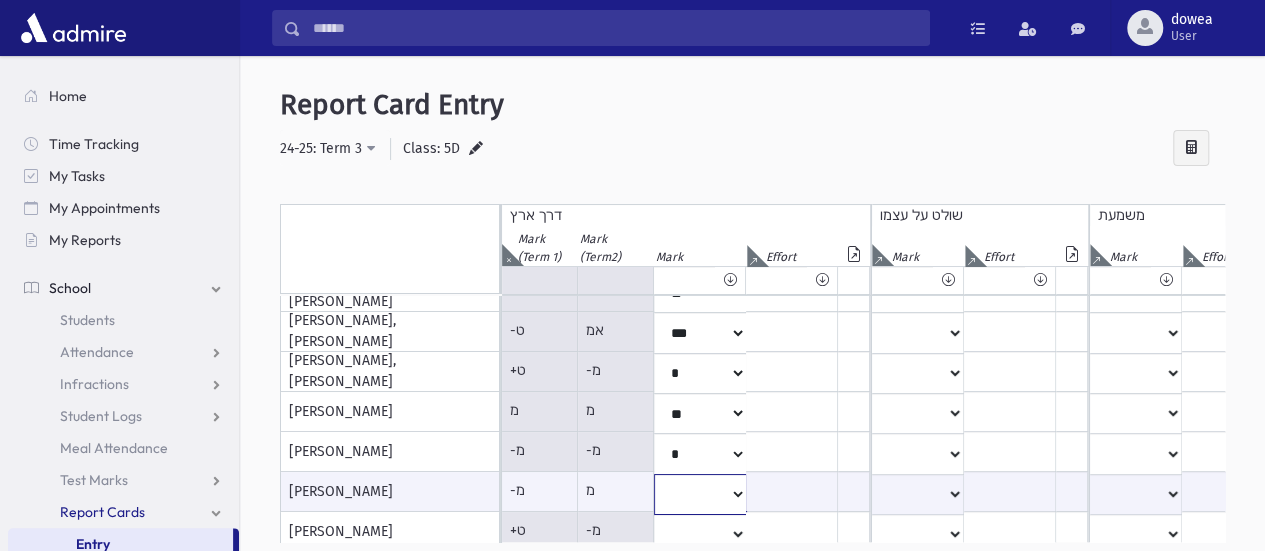 select on "*" 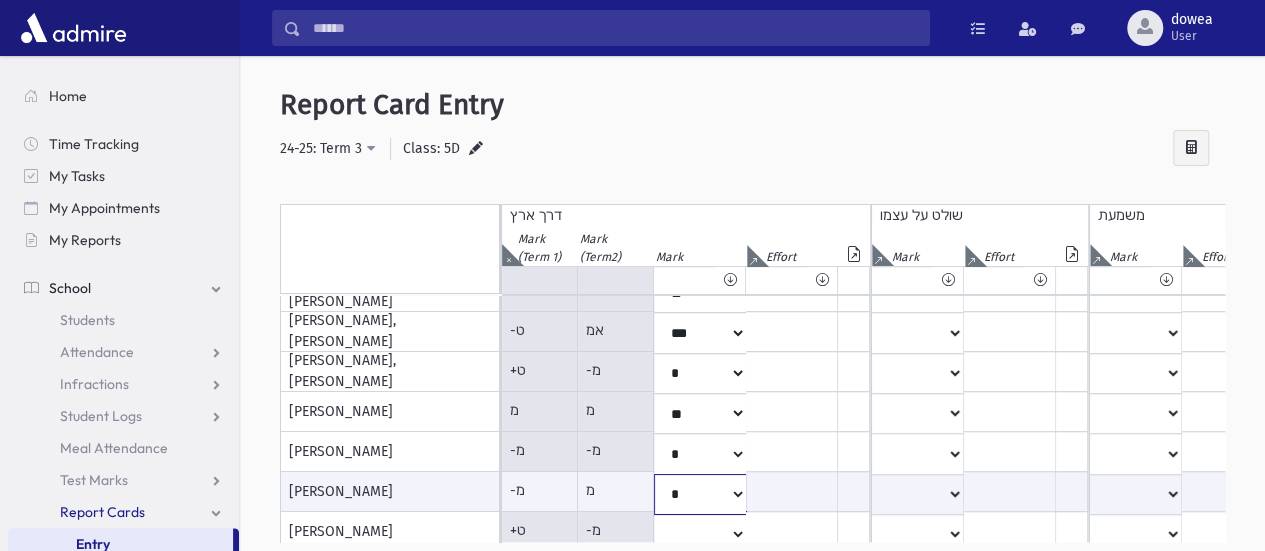click on "*
**
**
*
**
**
**
***
***
**
***
***
**
***
***" at bounding box center [700, 494] 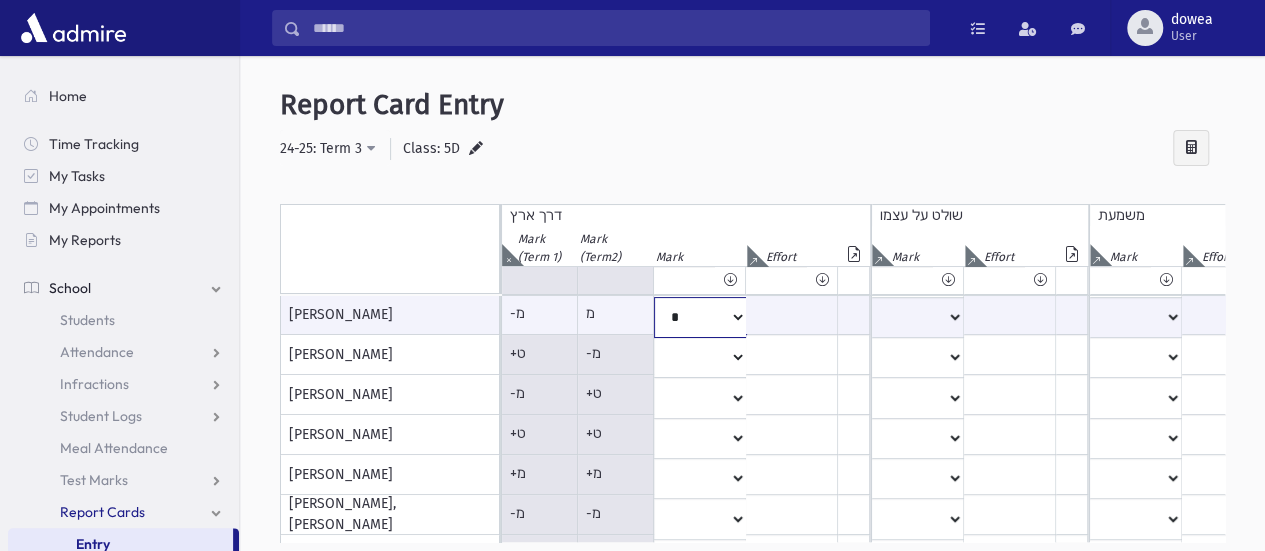 scroll, scrollTop: 362, scrollLeft: 0, axis: vertical 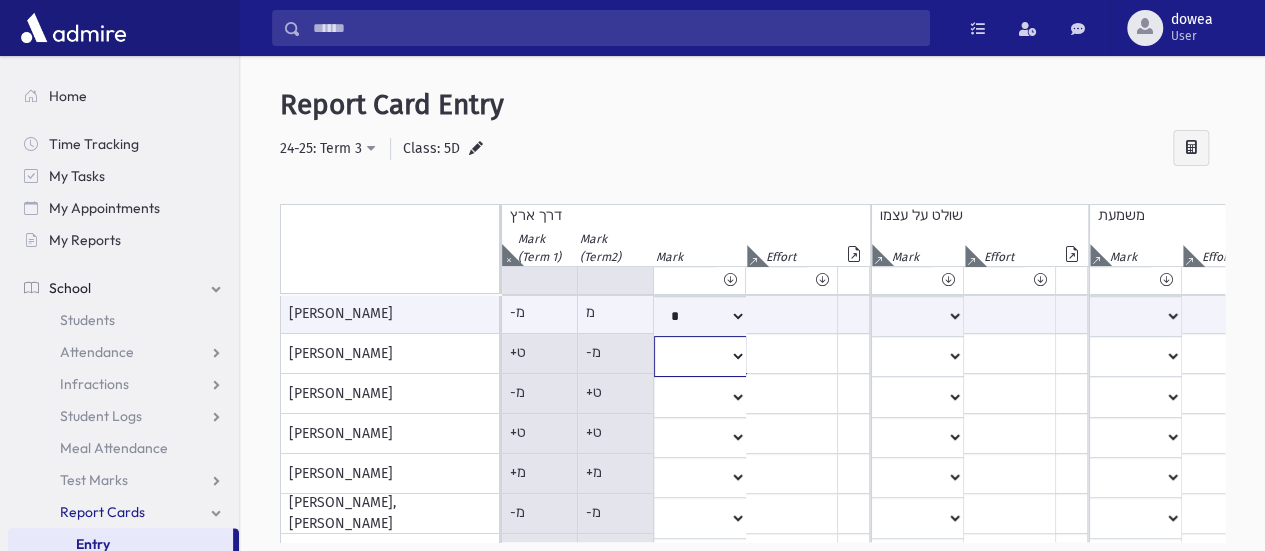 click on "*
**
**
*
**
**
**
***
***
**
***
***
**
***
***" at bounding box center (700, -46) 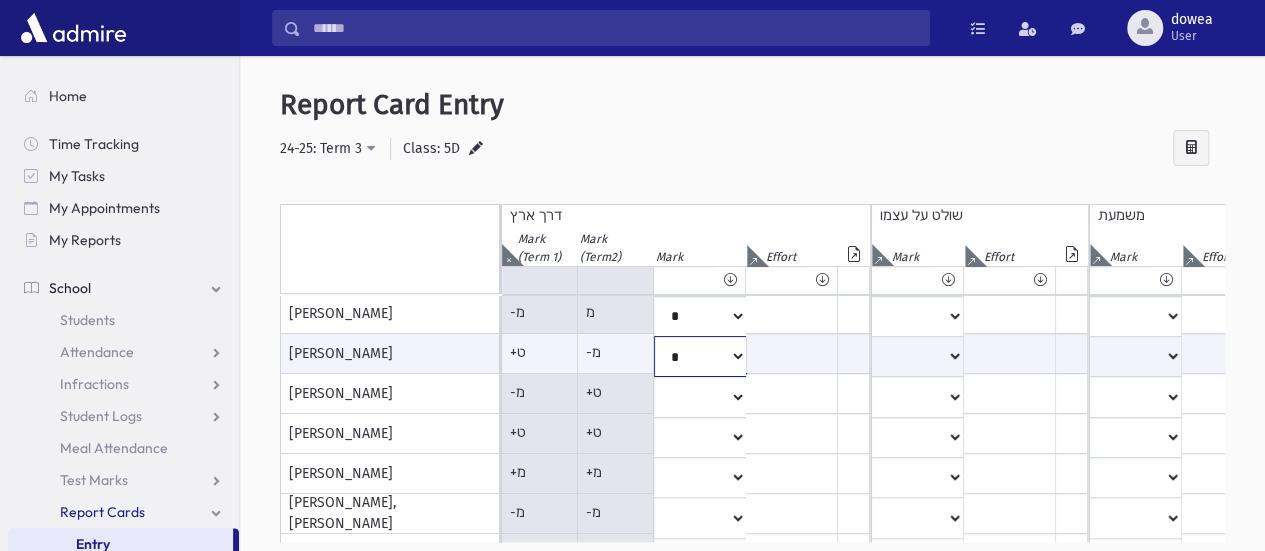 click on "*
**
**
*
**
**
**
***
***
**
***
***
**
***
***" at bounding box center [700, 356] 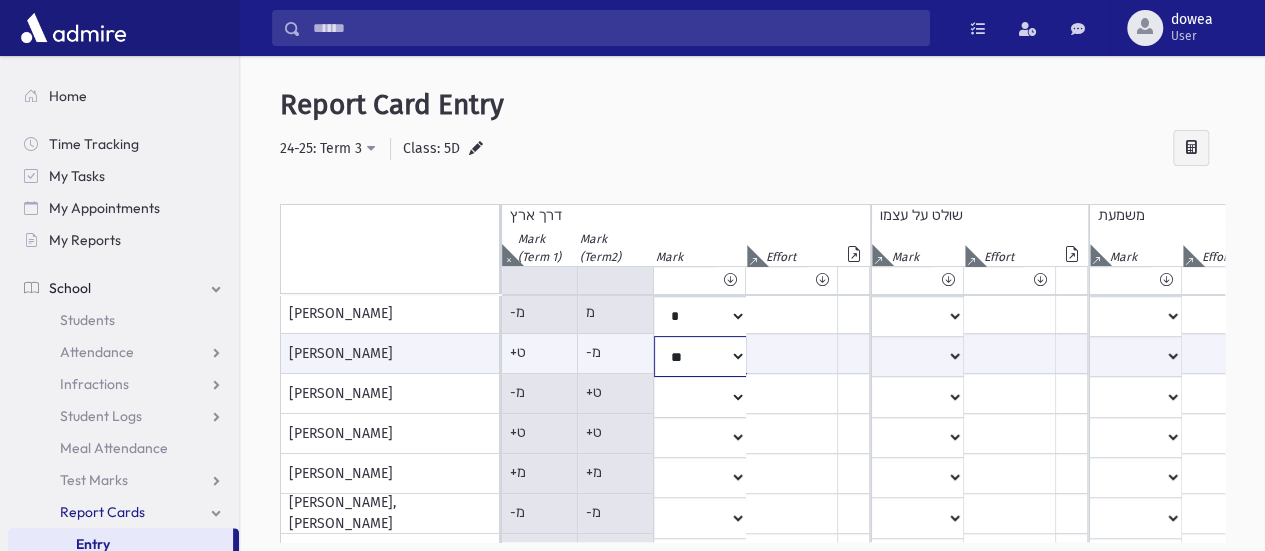 click on "*
**
**
*
**
**
**
***
***
**
***
***
**
***
***" at bounding box center (700, 356) 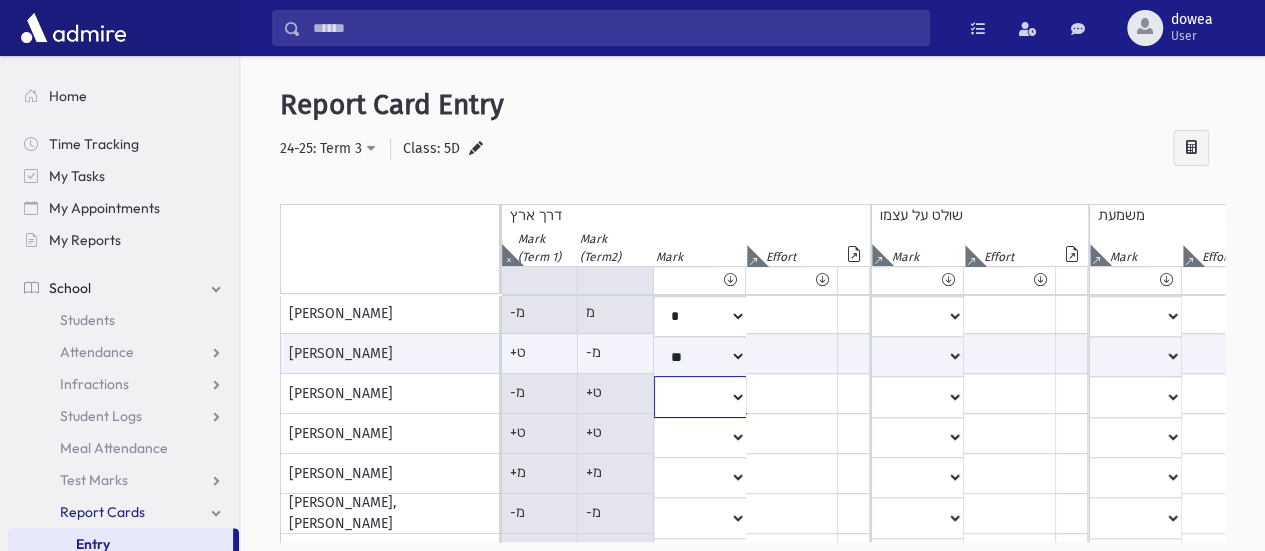 click on "*
**
**
*
**
**
**
***
***
**
***
***
**
***
***" at bounding box center [700, -46] 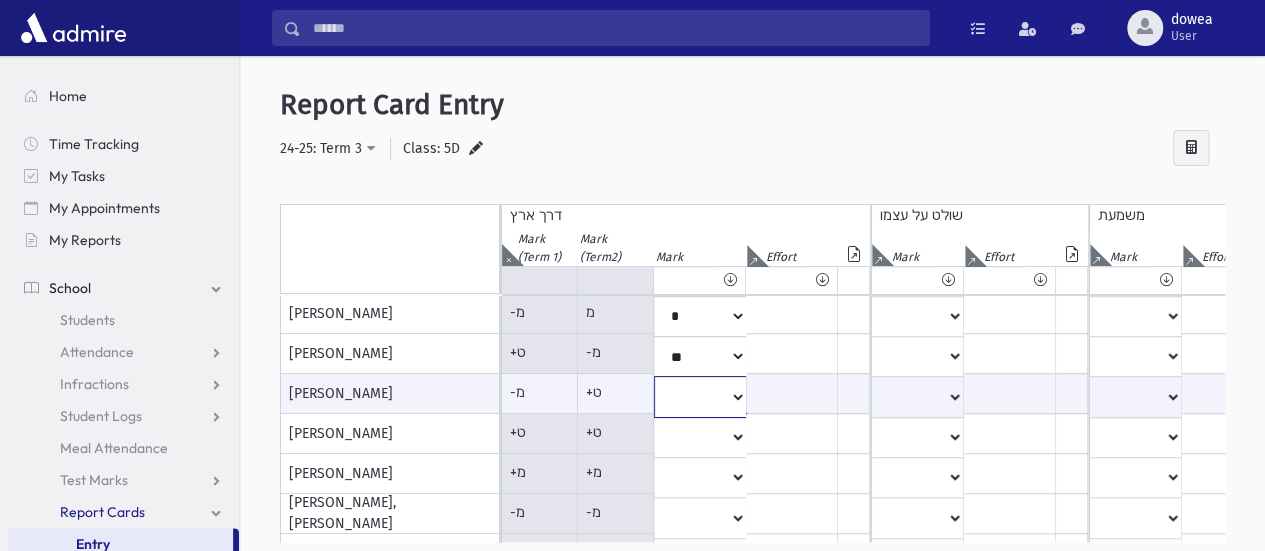 select on "**" 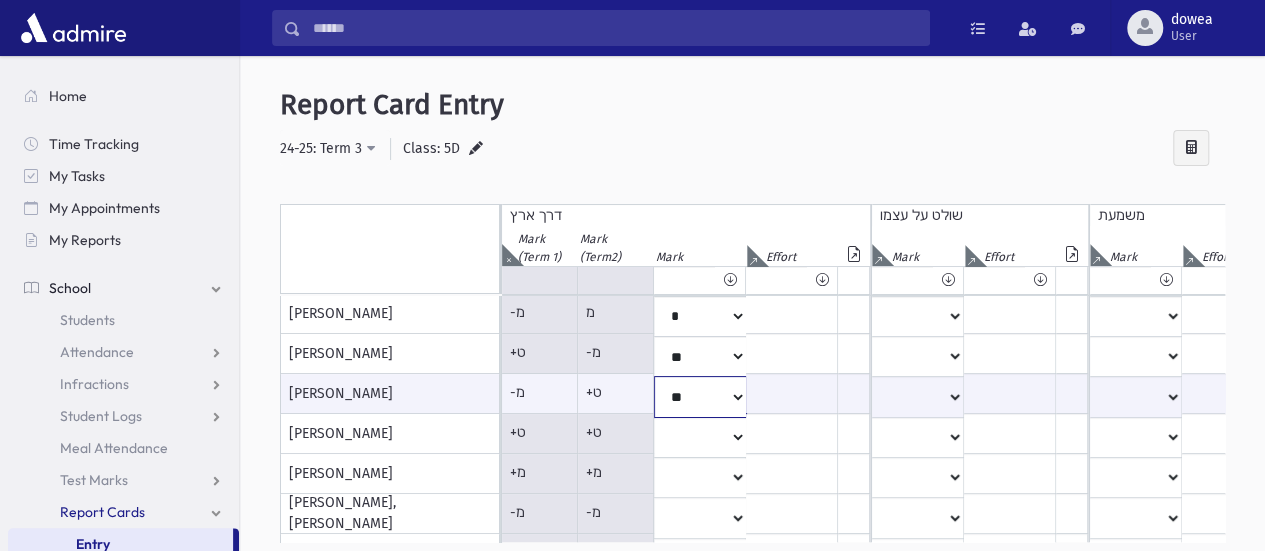 click on "*
**
**
*
**
**
**
***
***
**
***
***
**
***
***" at bounding box center (700, 396) 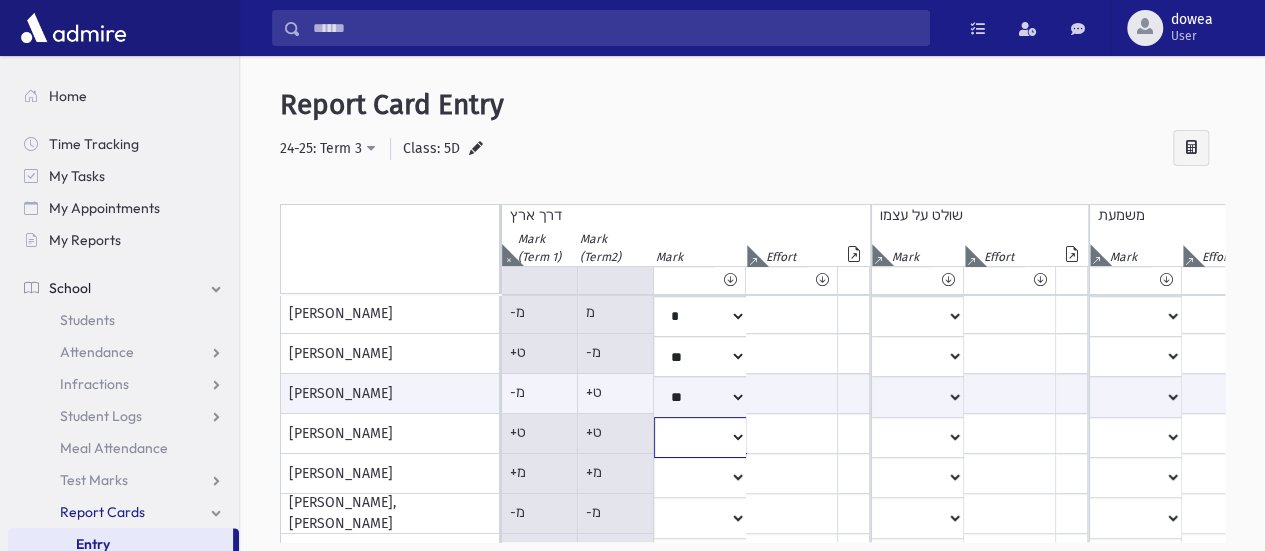 click on "*
**
**
*
**
**
**
***
***
**
***
***
**
***
***" at bounding box center [700, -46] 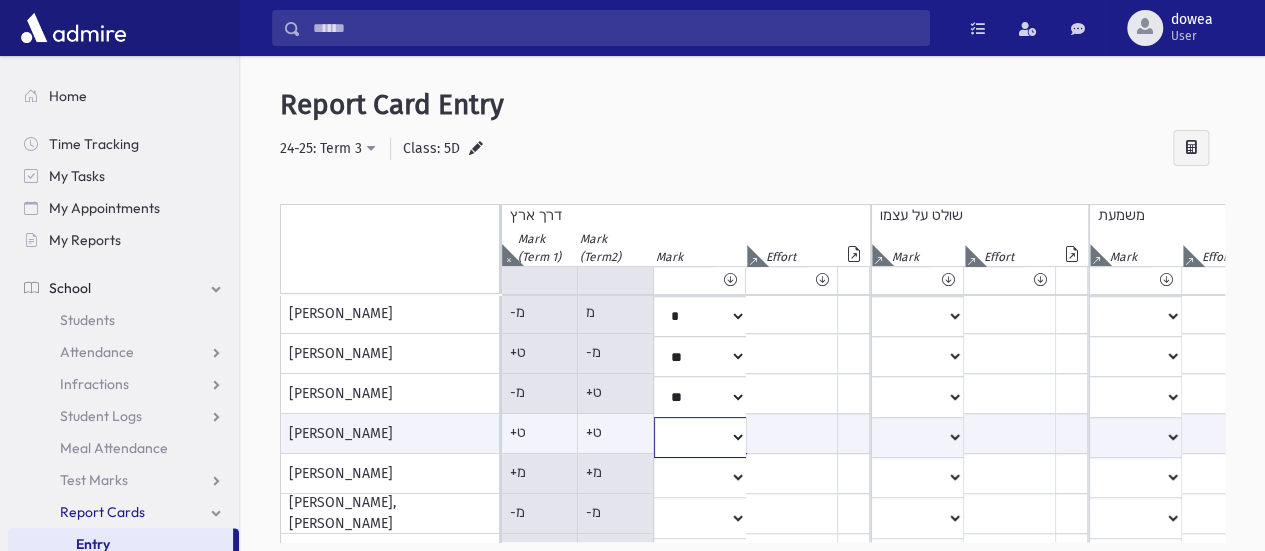 select on "**" 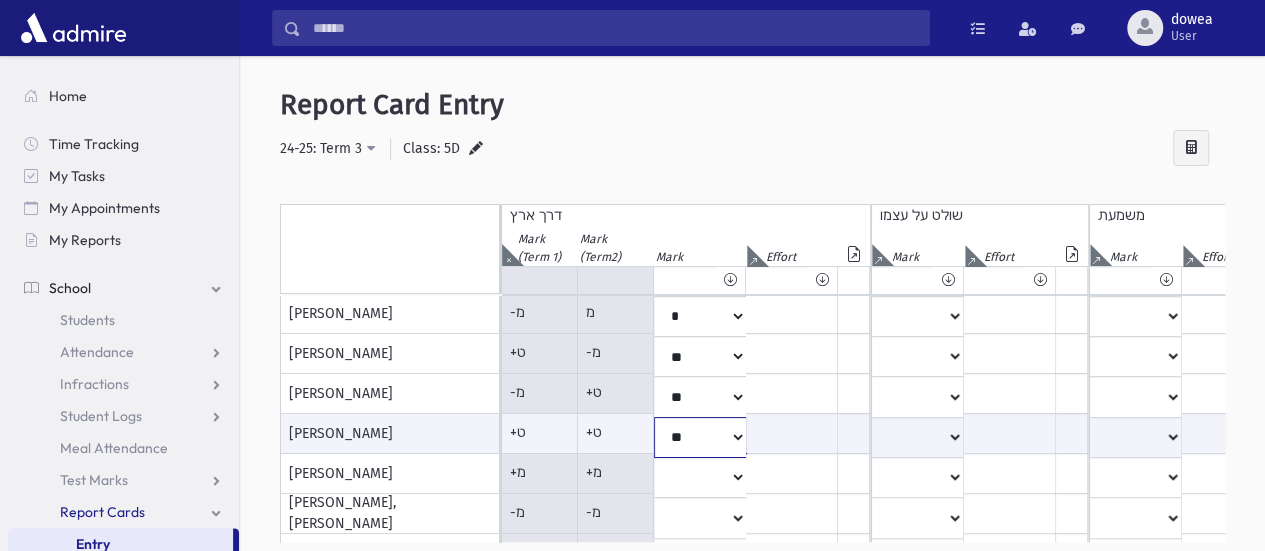 click on "*
**
**
*
**
**
**
***
***
**
***
***
**
***
***" at bounding box center (700, 437) 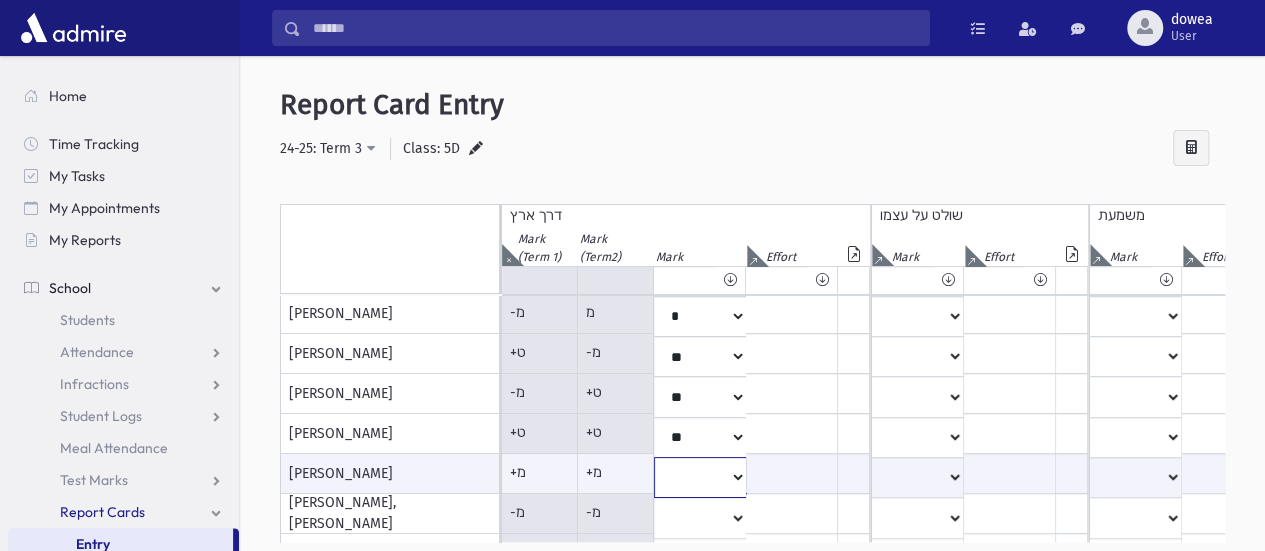 click on "*
**
**
*
**
**
**
***
***
**
***
***
**
***
***" at bounding box center [700, 477] 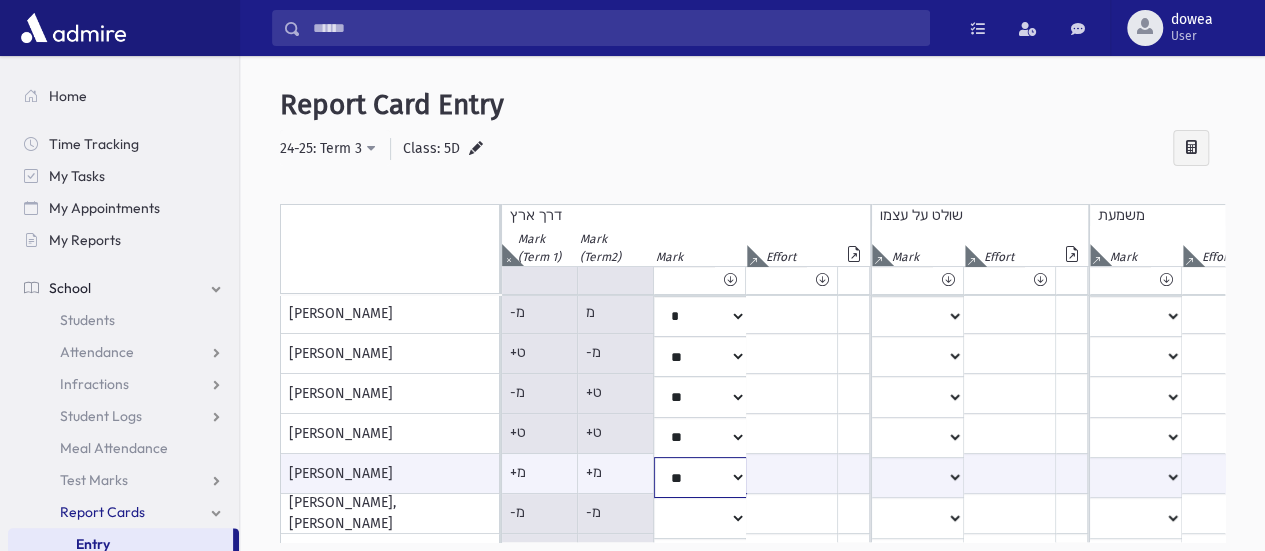 click on "*
**
**
*
**
**
**
***
***
**
***
***
**
***
***" at bounding box center [700, 477] 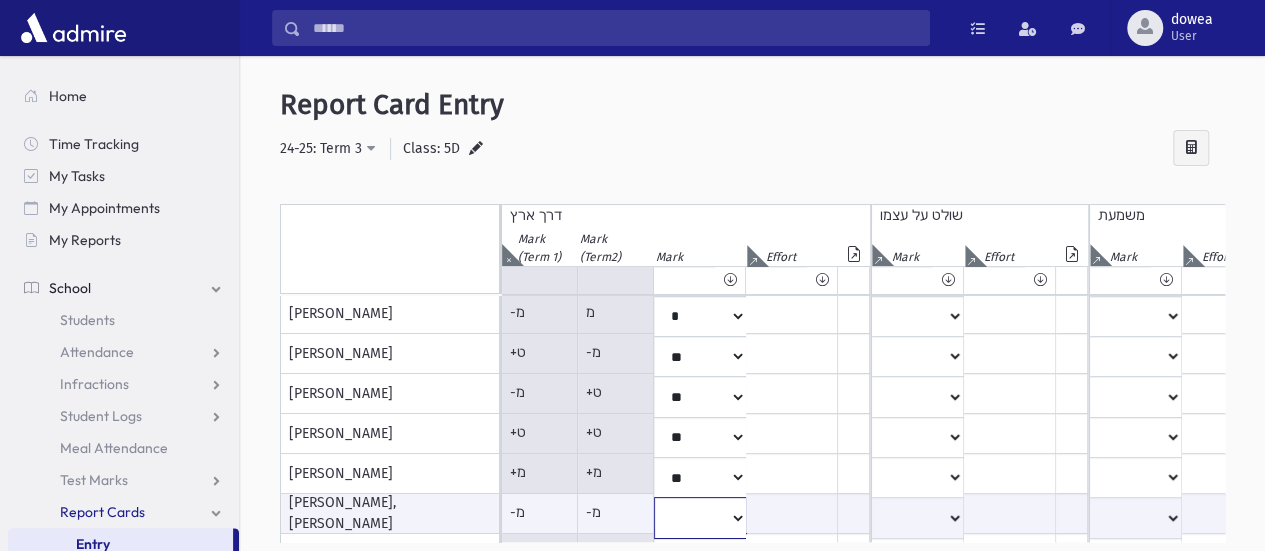 click on "*
**
**
*
**
**
**
***
***
**
***
***
**
***
***" at bounding box center [700, 517] 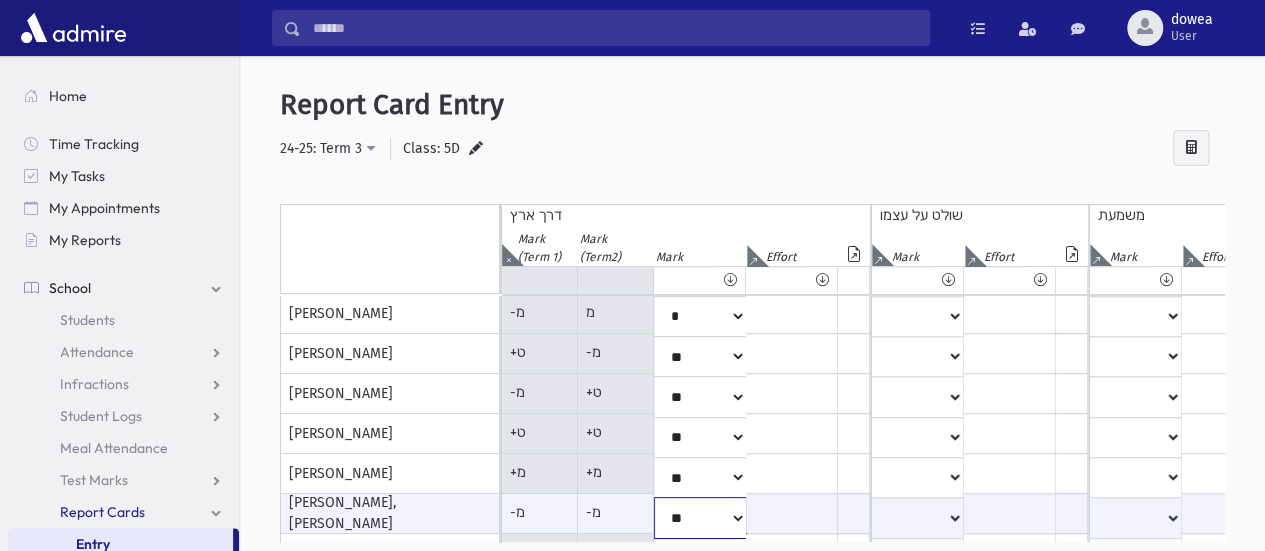 click on "*
**
**
*
**
**
**
***
***
**
***
***
**
***
***" at bounding box center [700, 517] 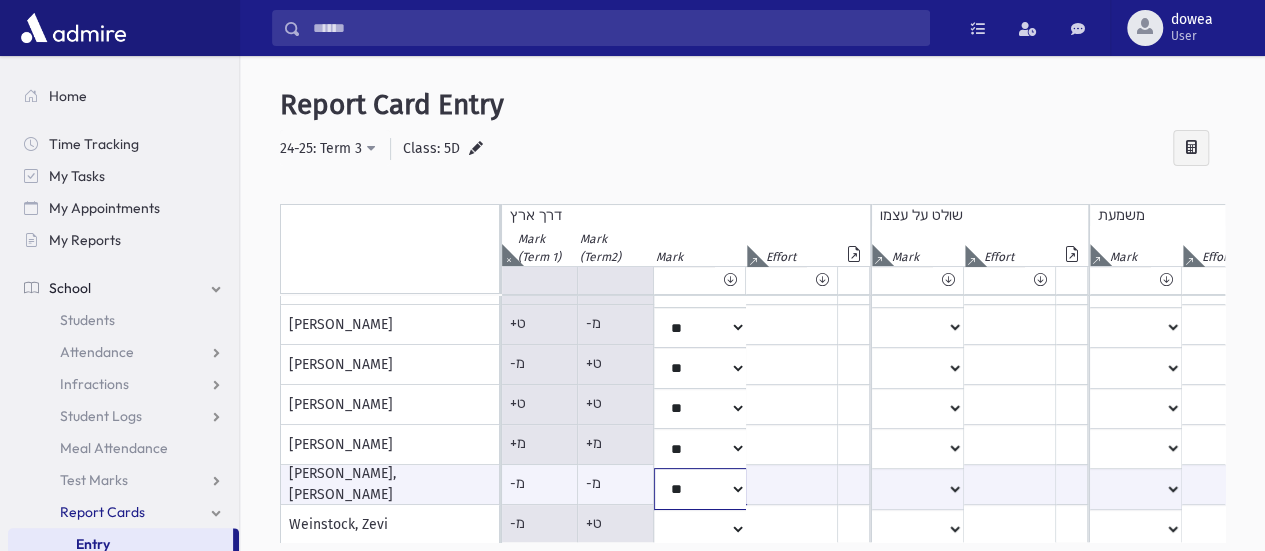 scroll, scrollTop: 402, scrollLeft: 0, axis: vertical 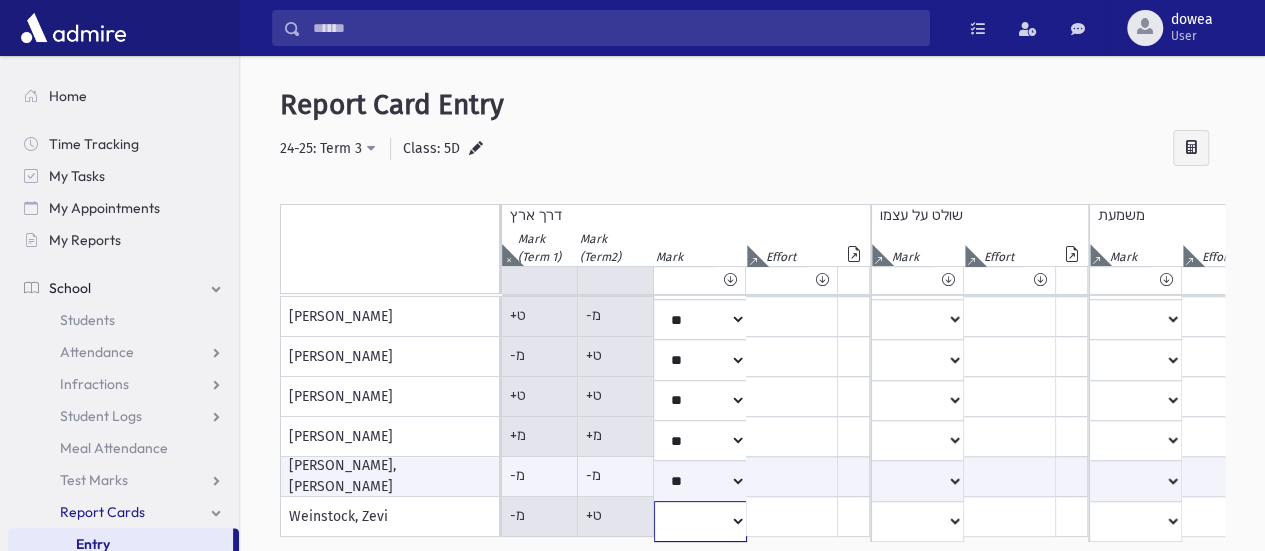 click on "*
**
**
*
**
**
**
***
***
**
***
***
**
***
***" at bounding box center (700, -83) 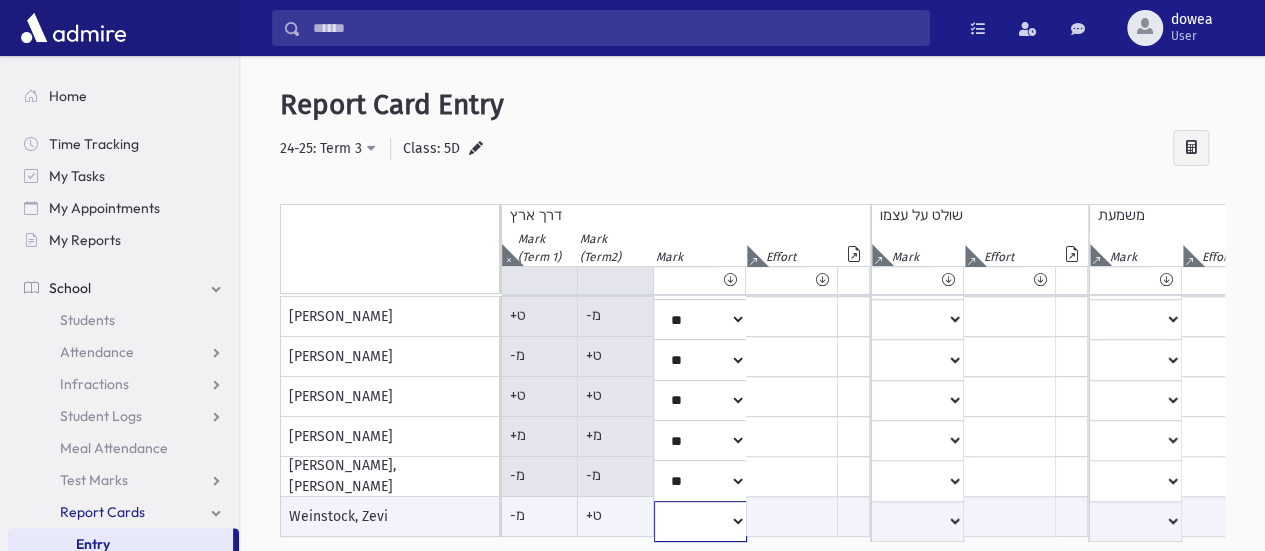 select on "**" 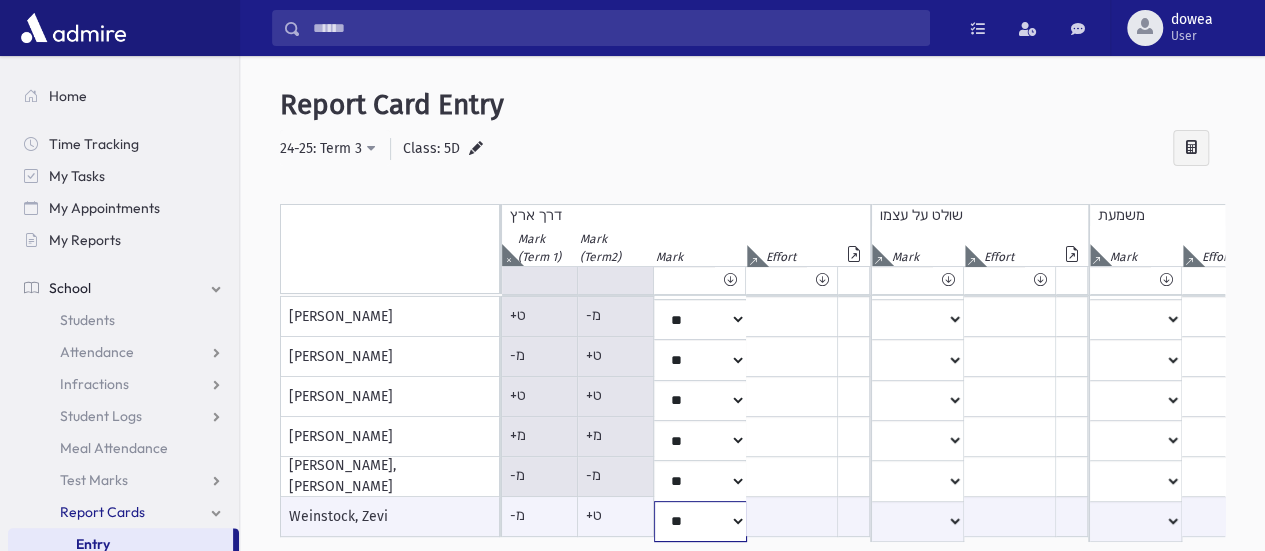 click on "*
**
**
*
**
**
**
***
***
**
***
***
**
***
***" at bounding box center [700, 521] 